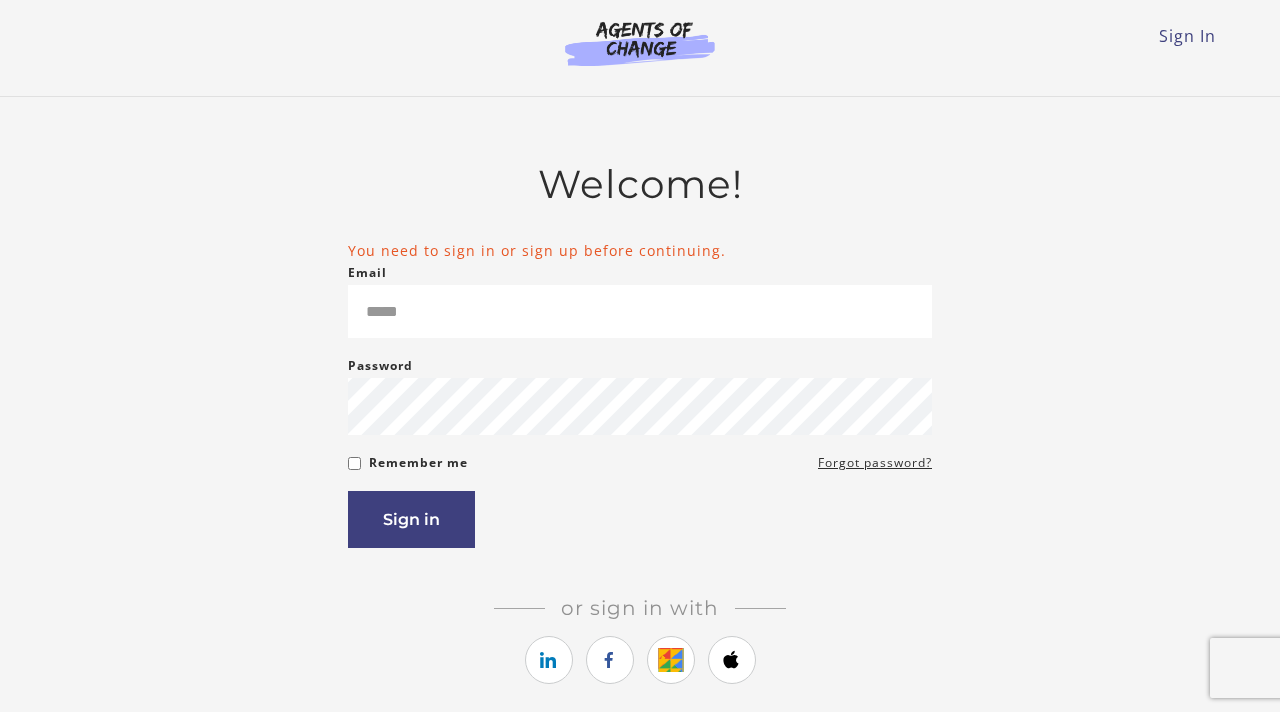 scroll, scrollTop: 0, scrollLeft: 0, axis: both 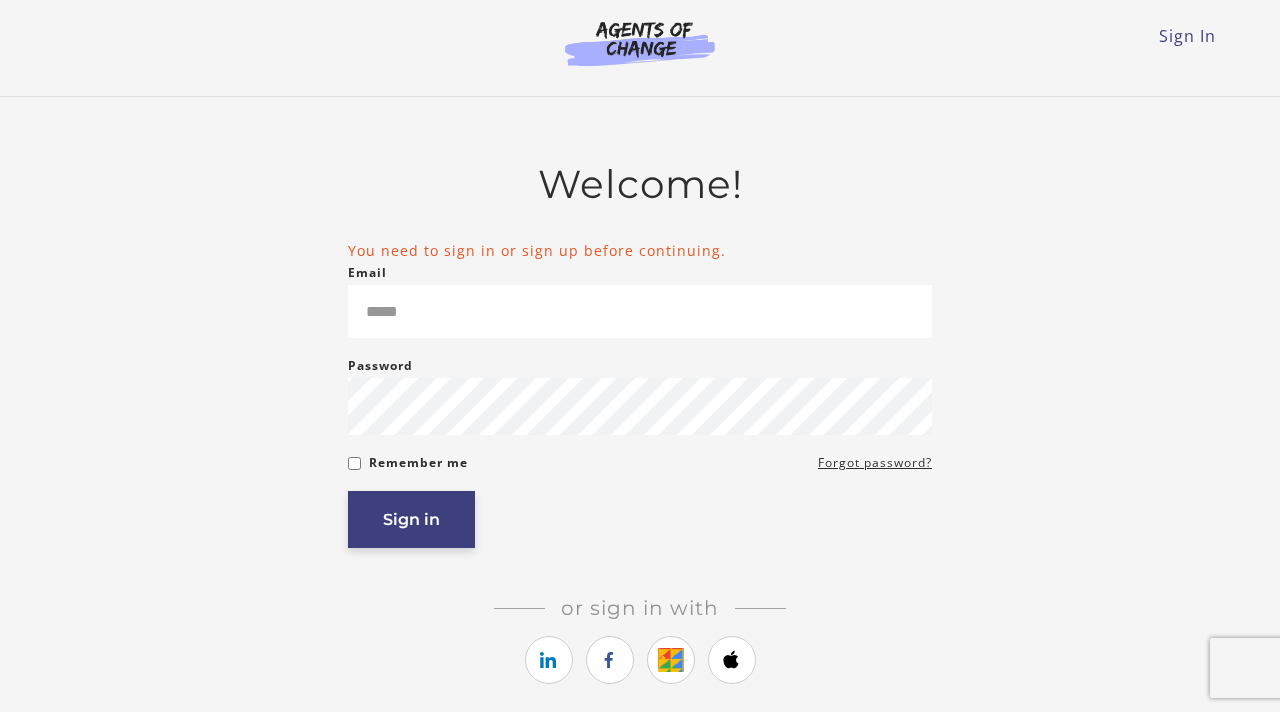 type on "*****" 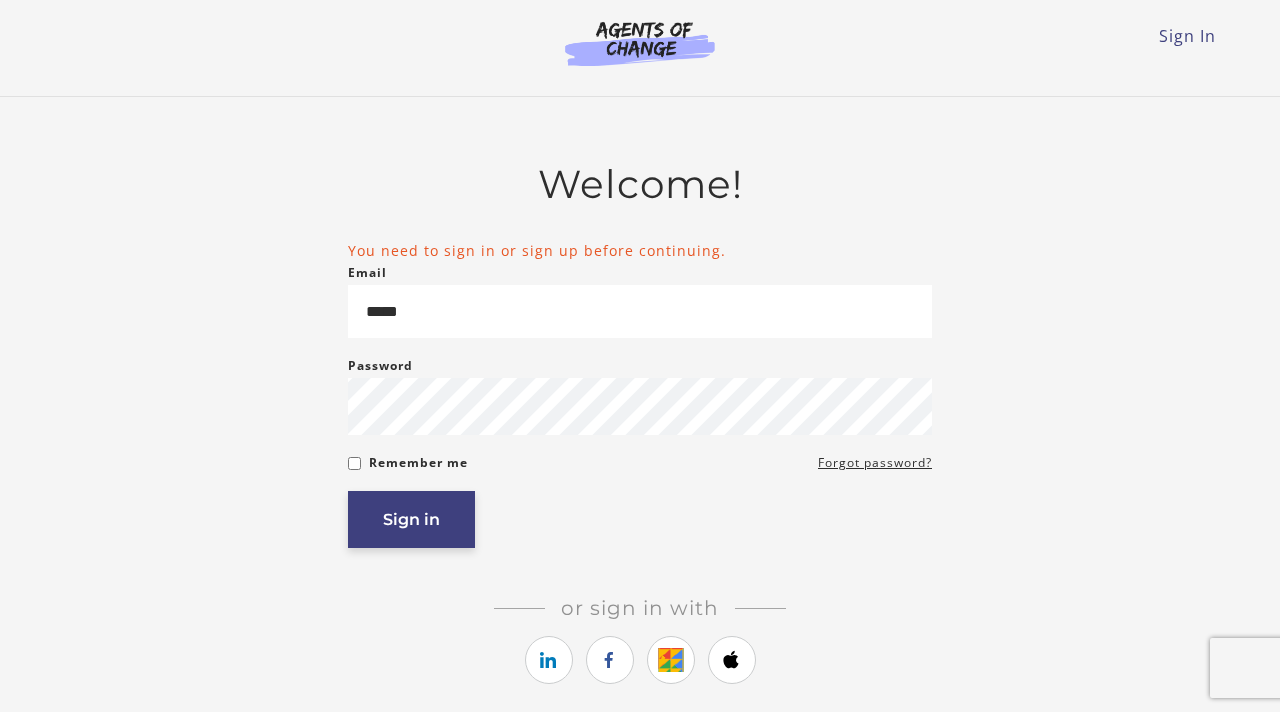 click on "Sign in" at bounding box center [411, 519] 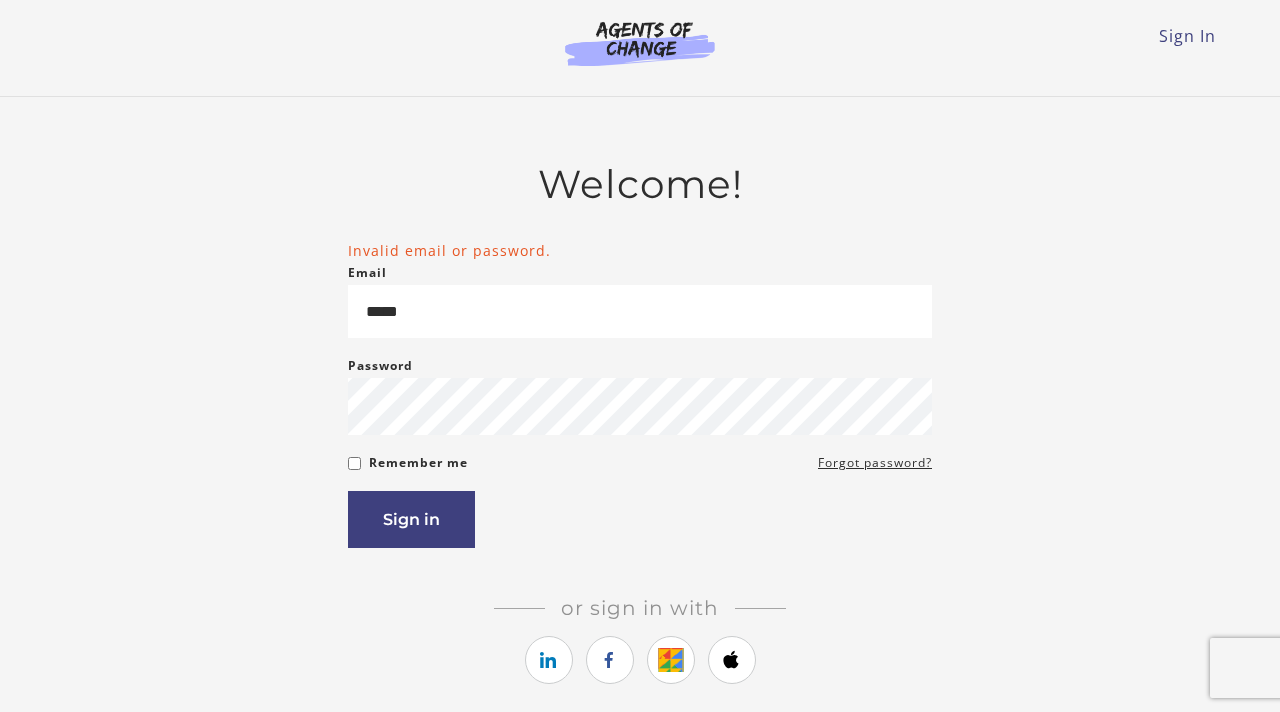 scroll, scrollTop: 0, scrollLeft: 0, axis: both 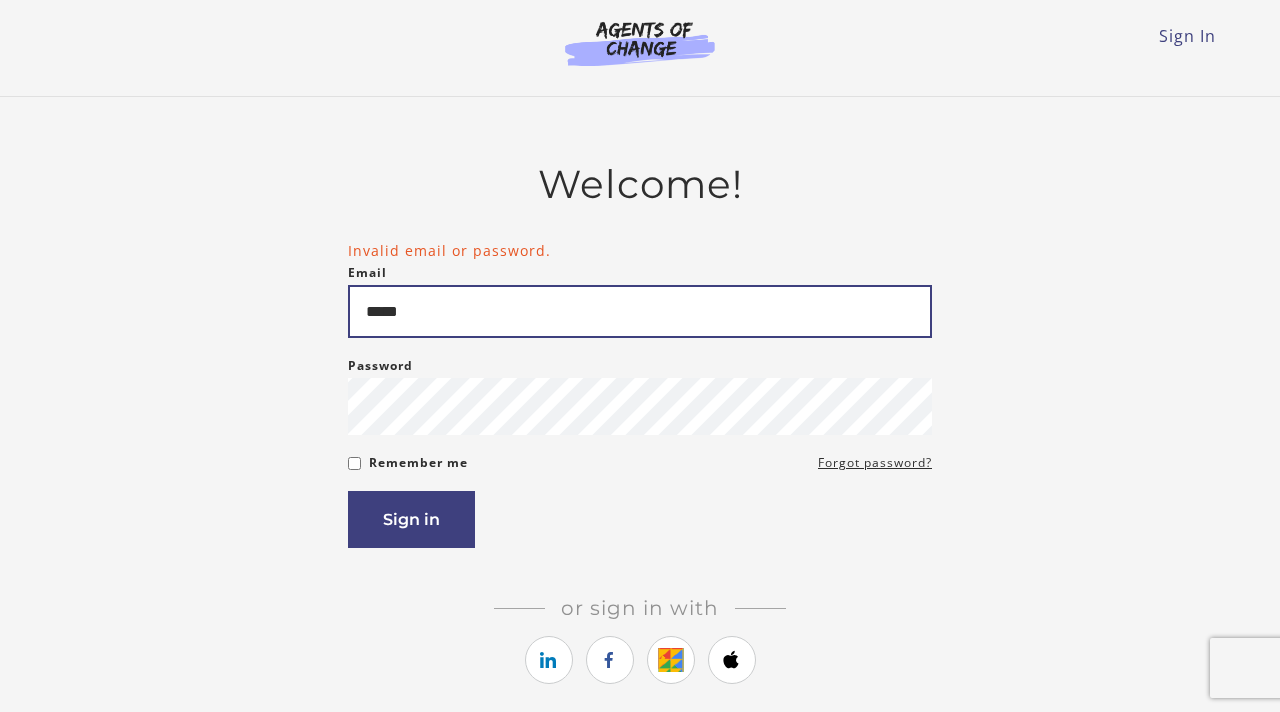 click on "*****" at bounding box center [640, 311] 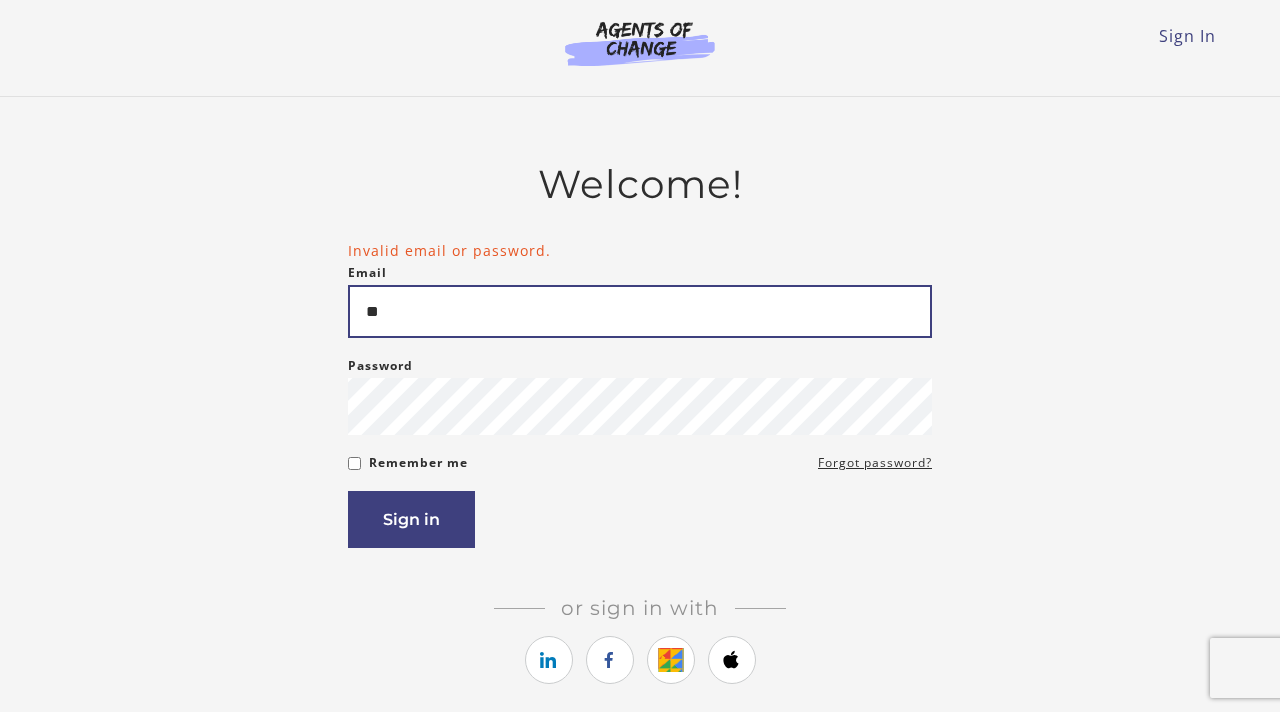 type on "*" 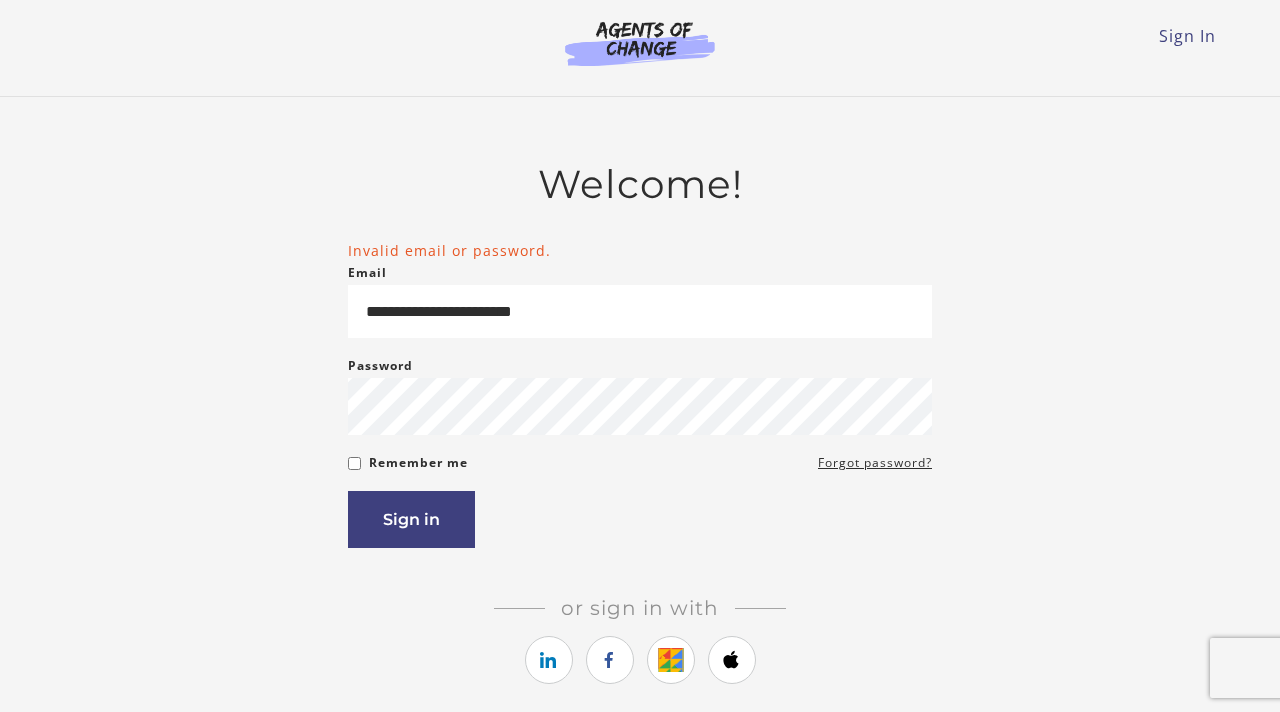 click on "**********" at bounding box center [640, 453] 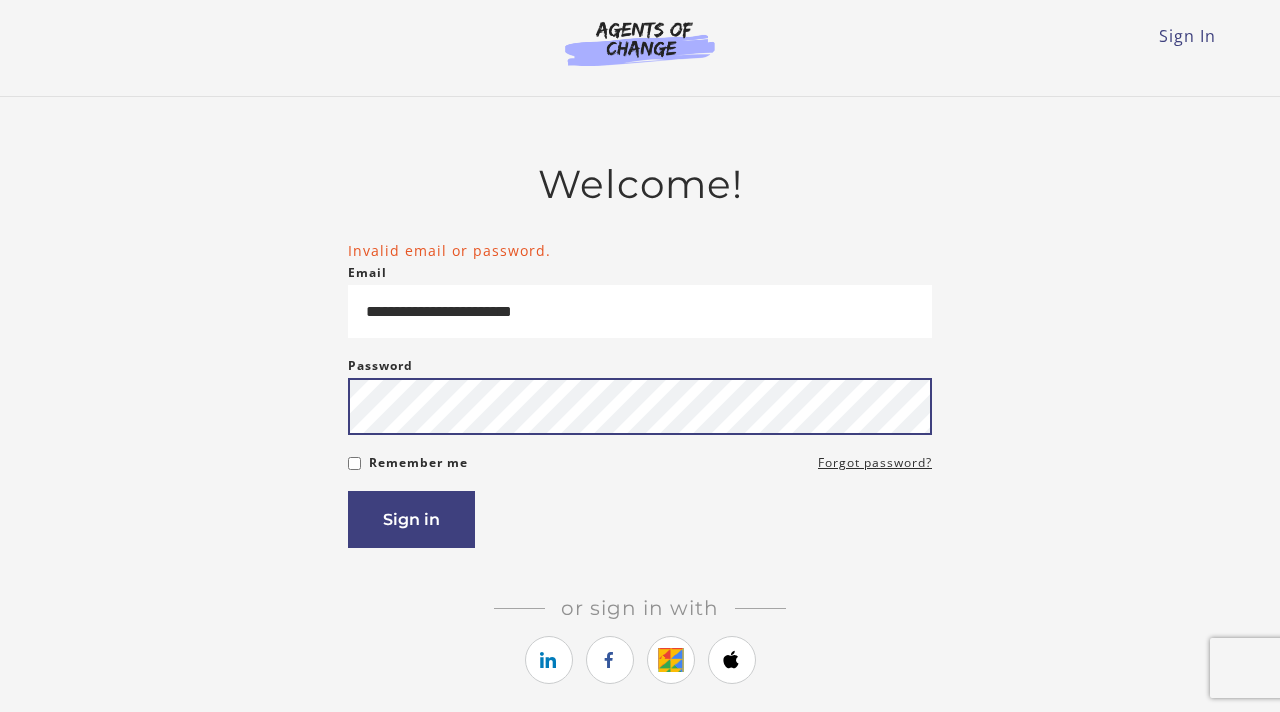 click on "Sign in" at bounding box center (411, 519) 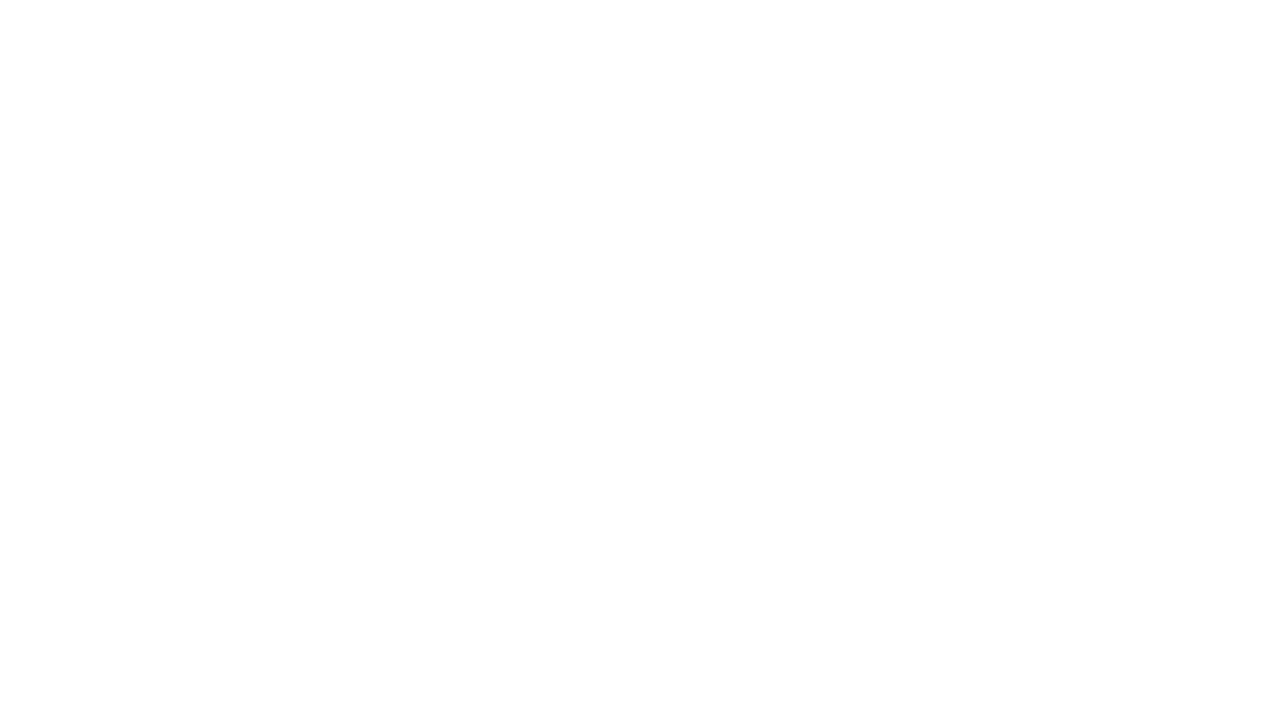 scroll, scrollTop: 0, scrollLeft: 0, axis: both 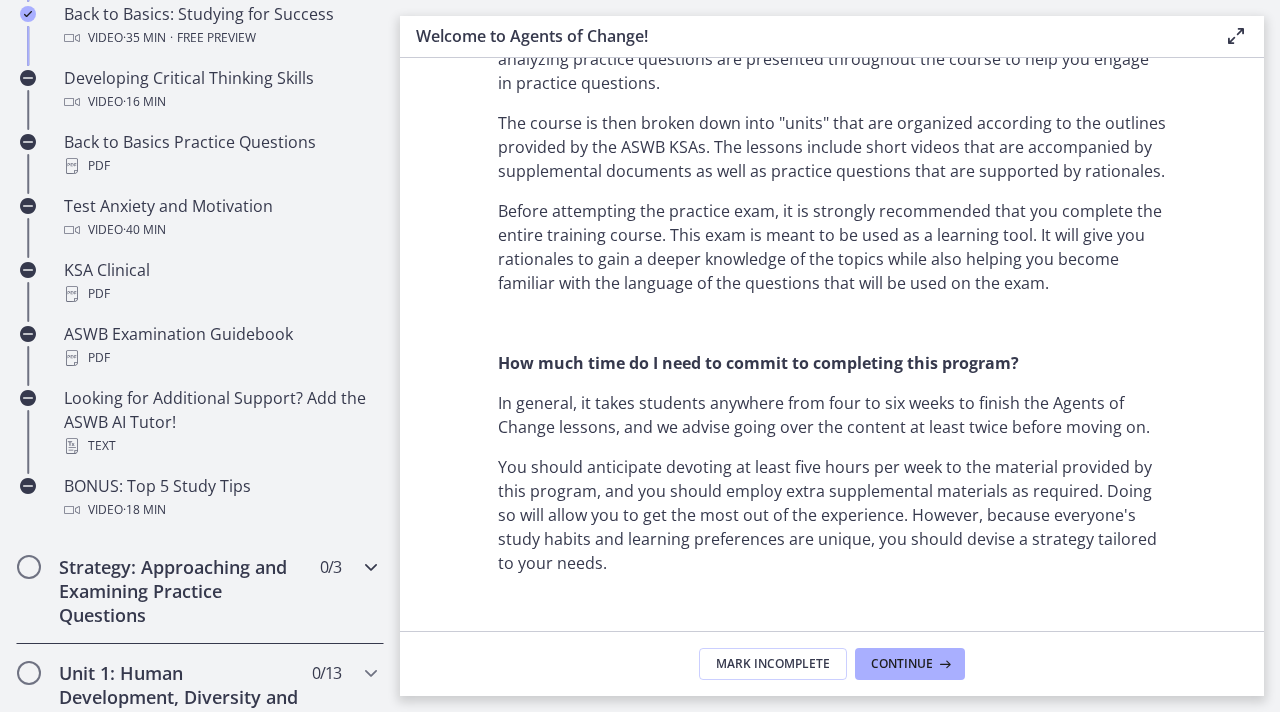 click at bounding box center [371, 567] 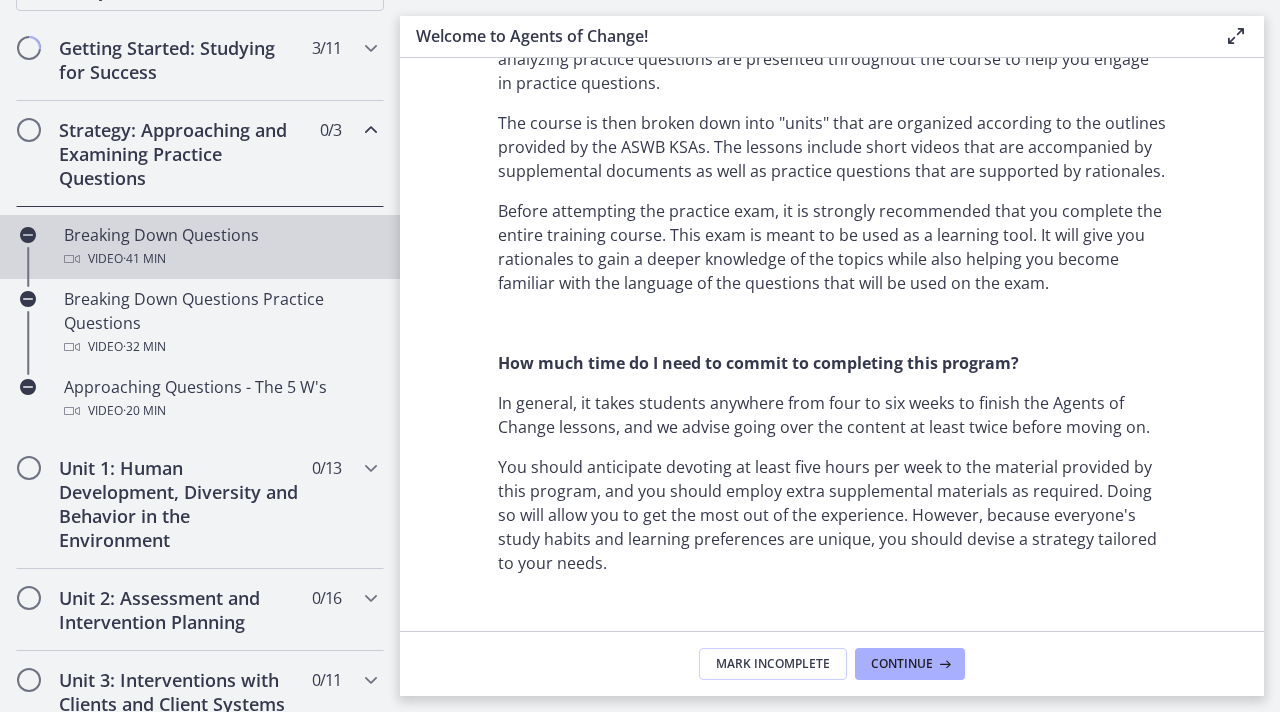 scroll, scrollTop: 364, scrollLeft: 0, axis: vertical 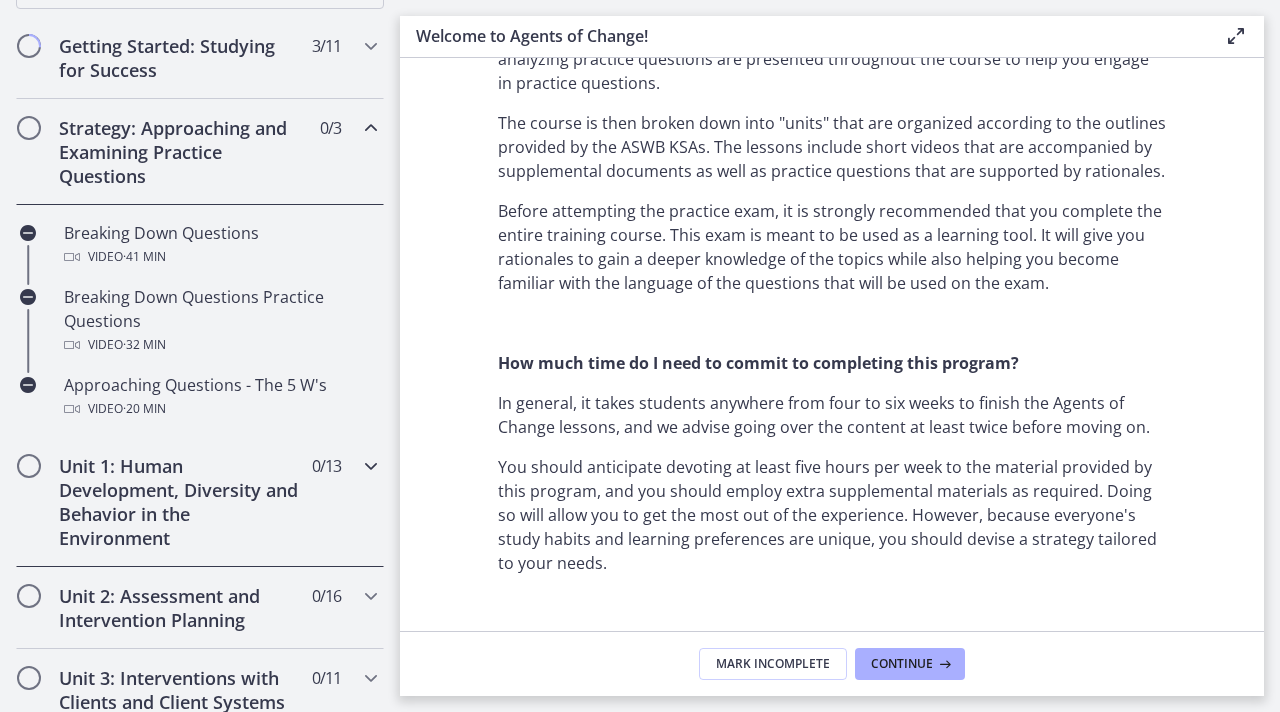 click at bounding box center [371, 466] 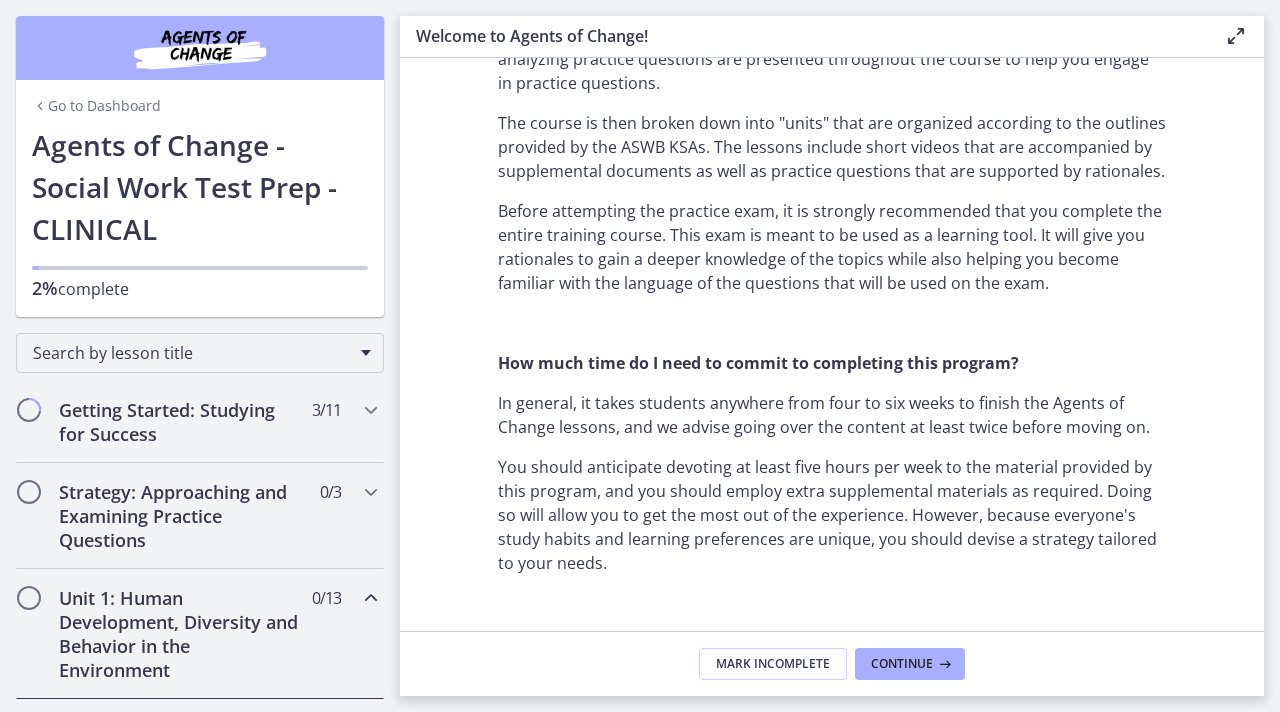 scroll, scrollTop: 16, scrollLeft: 0, axis: vertical 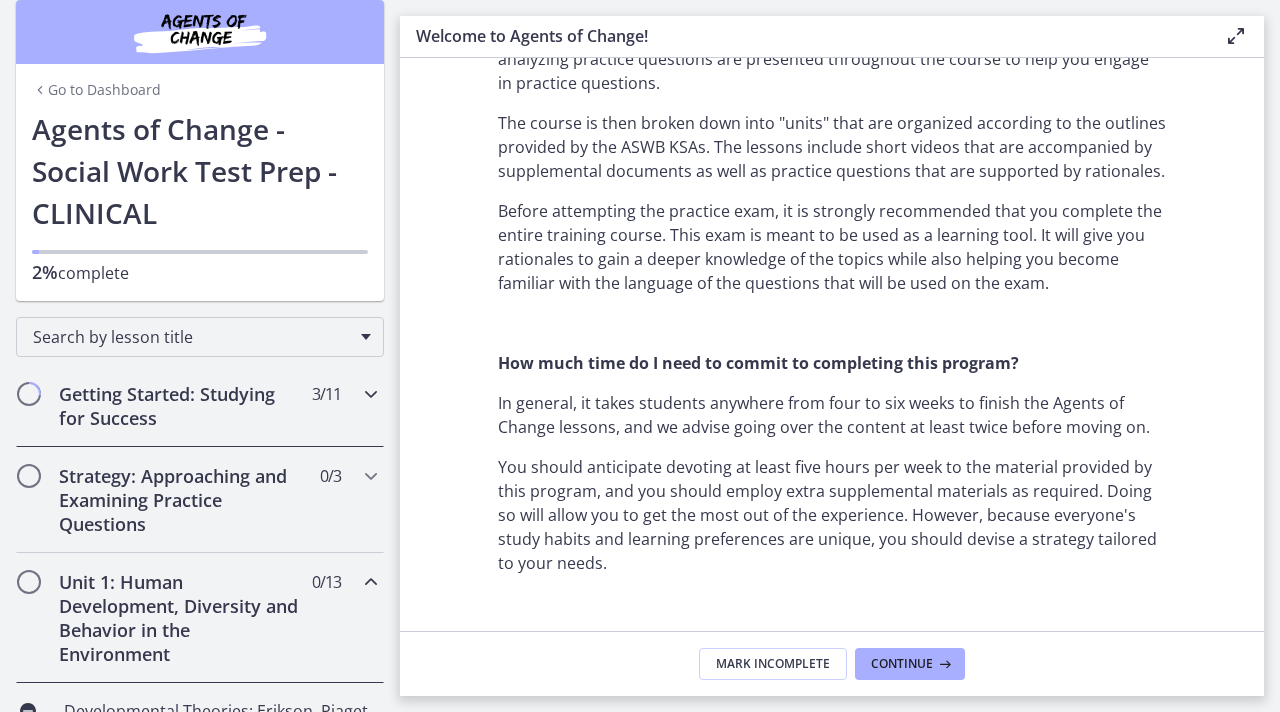 click at bounding box center [371, 394] 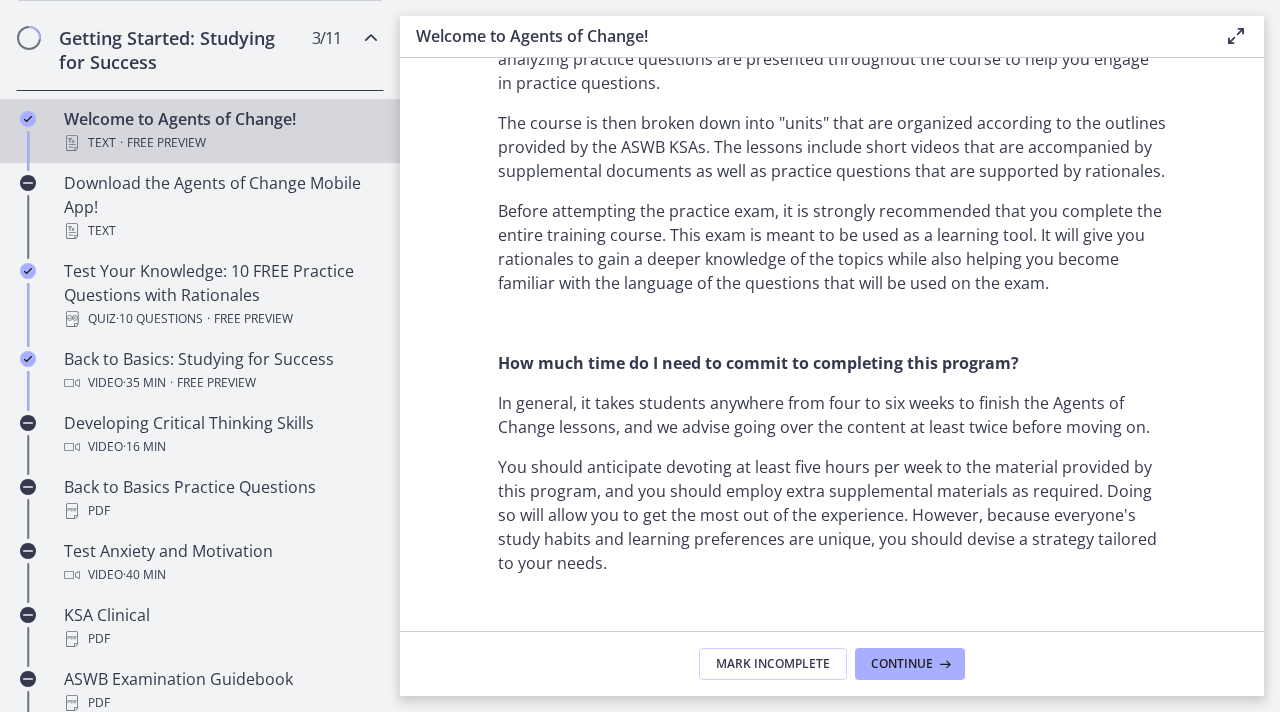 scroll, scrollTop: 373, scrollLeft: 0, axis: vertical 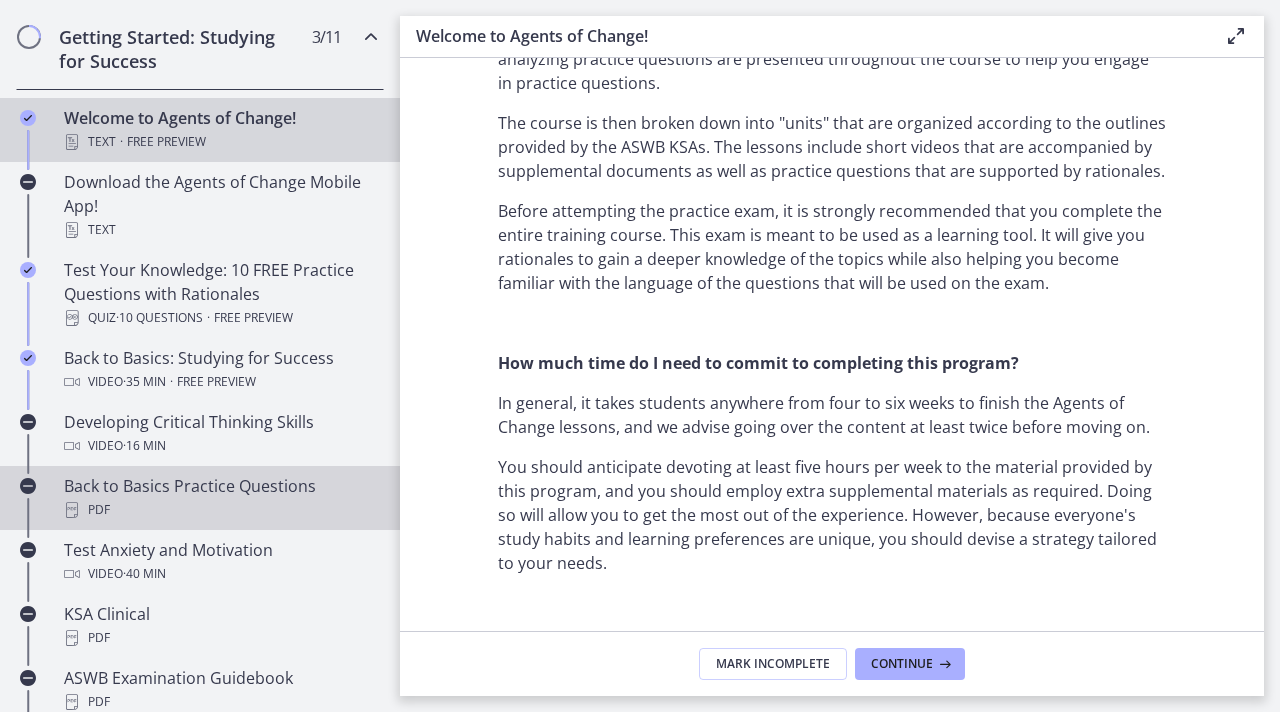 click on "Back to Basics Practice Questions
PDF" at bounding box center (220, 498) 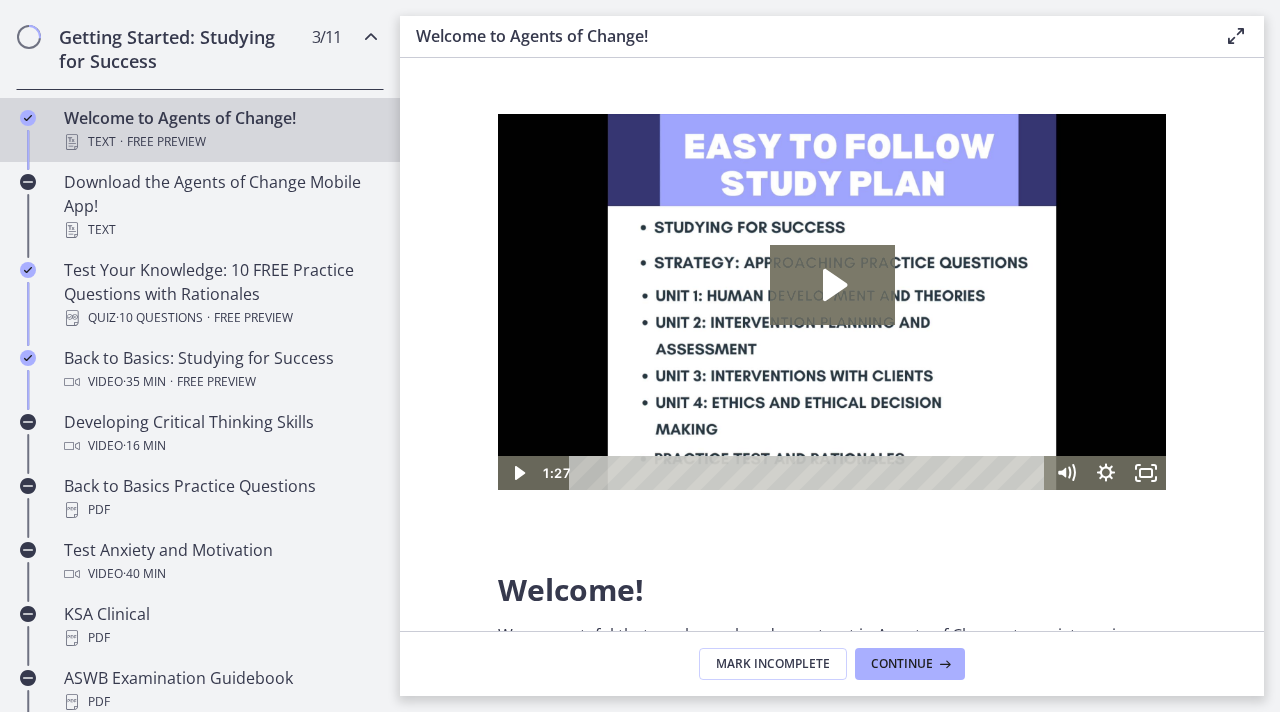 scroll, scrollTop: 0, scrollLeft: 0, axis: both 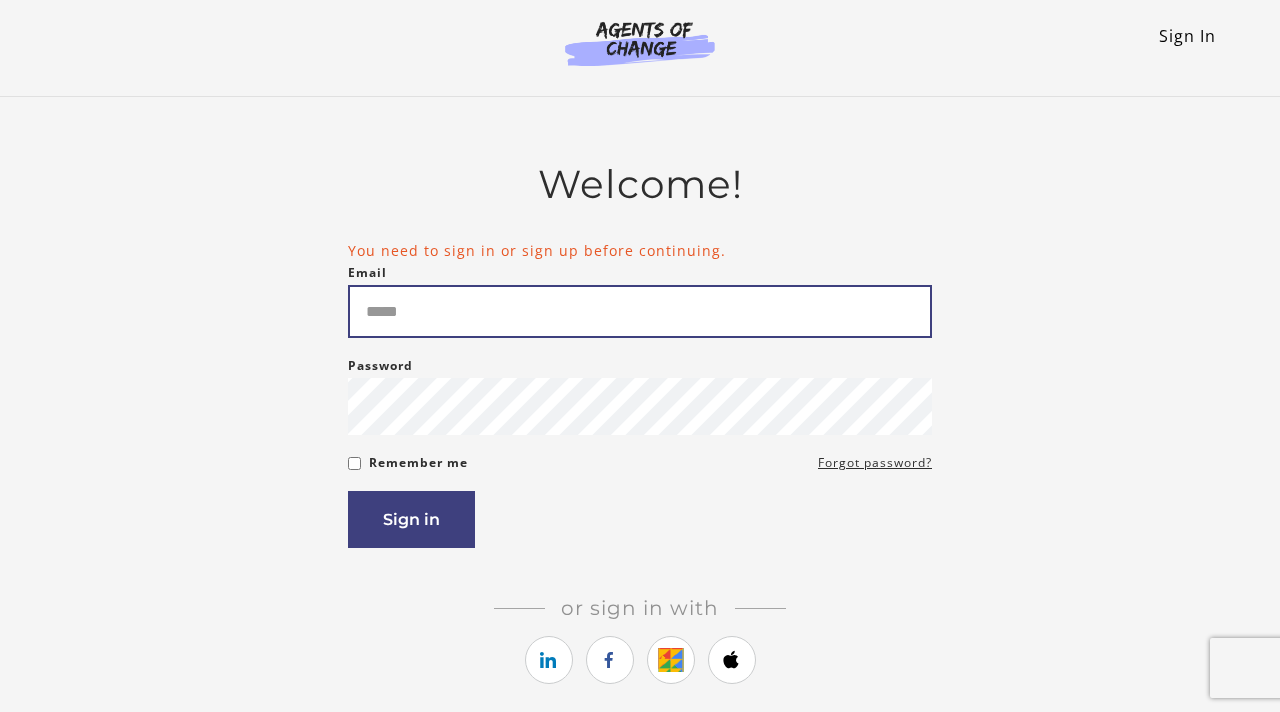type on "**********" 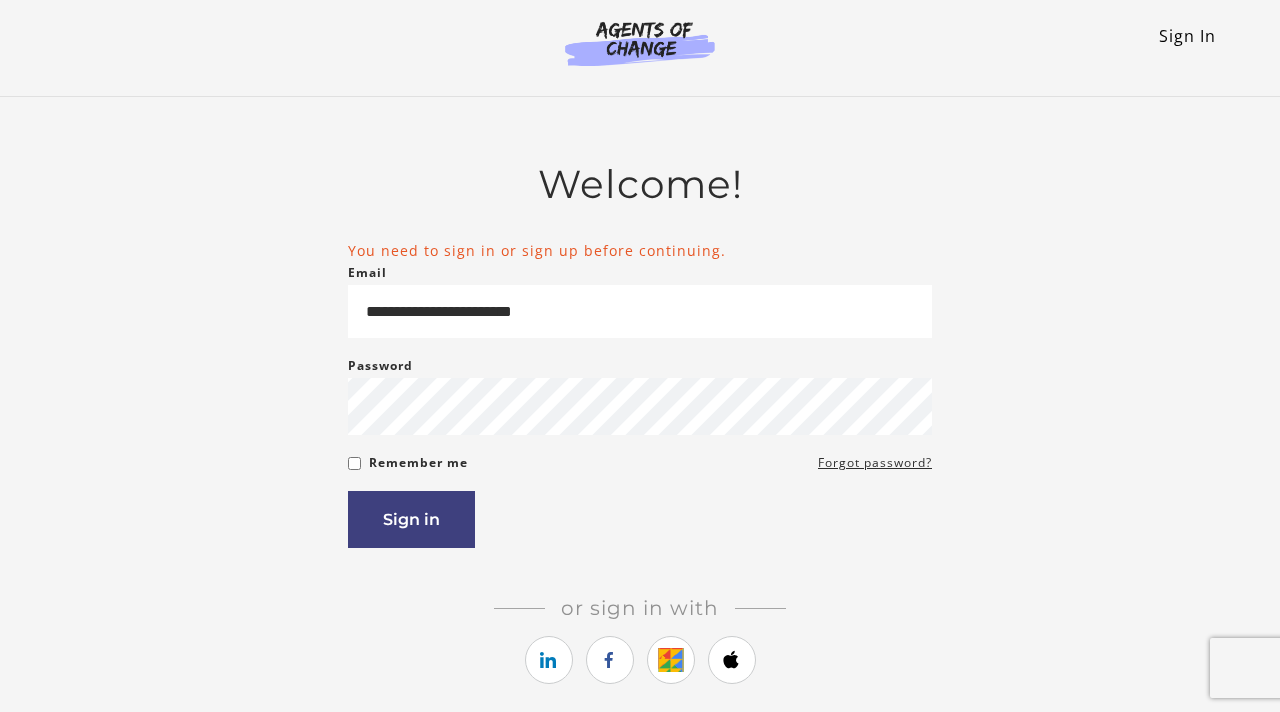 click on "Sign In" at bounding box center (1187, 36) 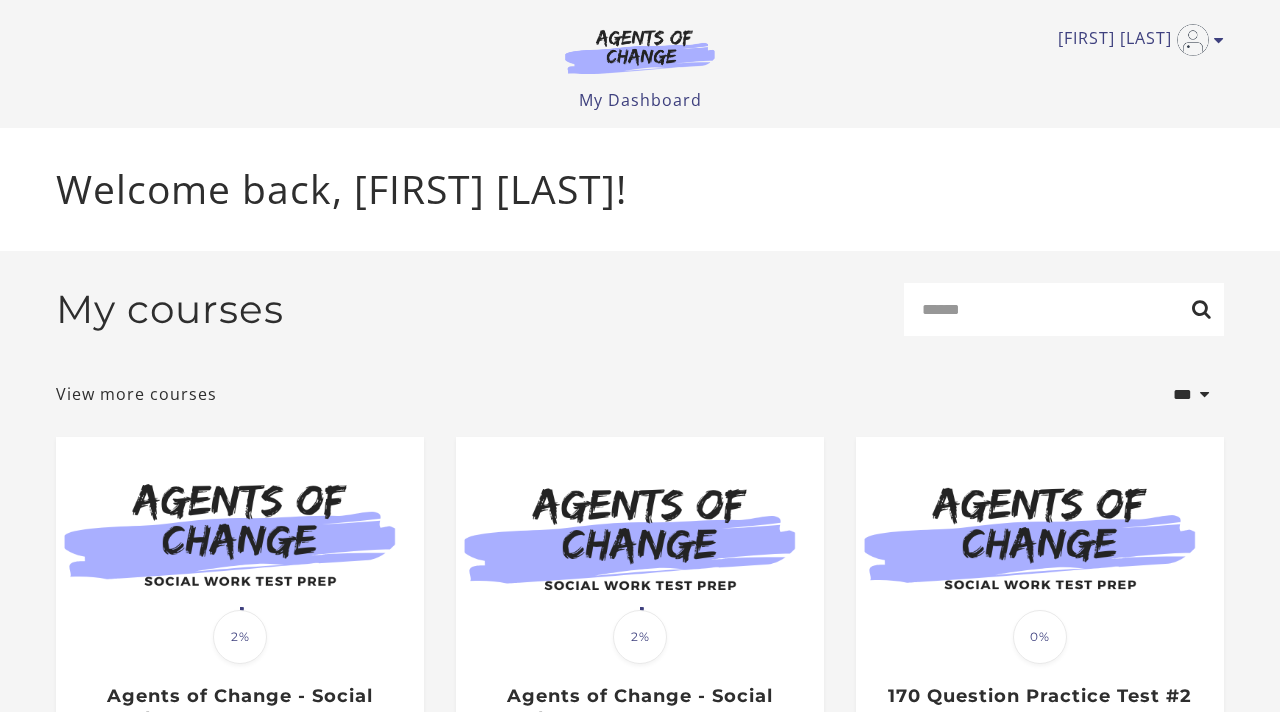 scroll, scrollTop: 0, scrollLeft: 0, axis: both 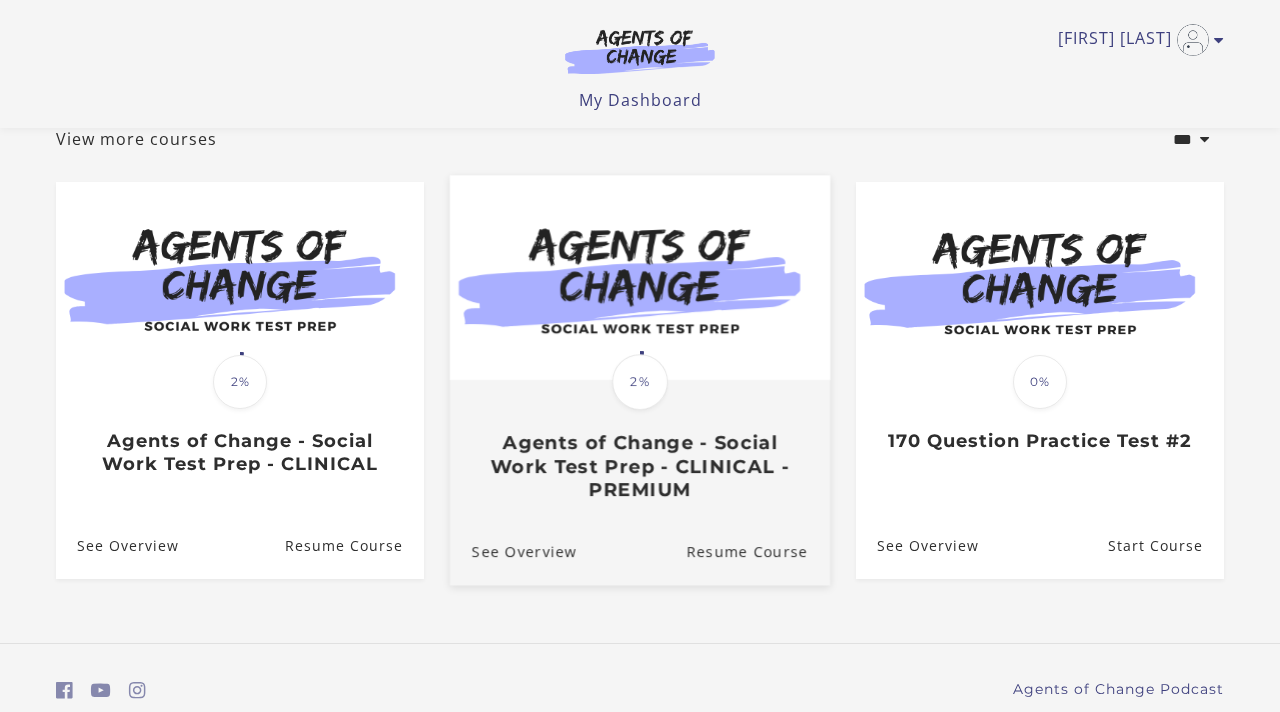 click at bounding box center [640, 278] 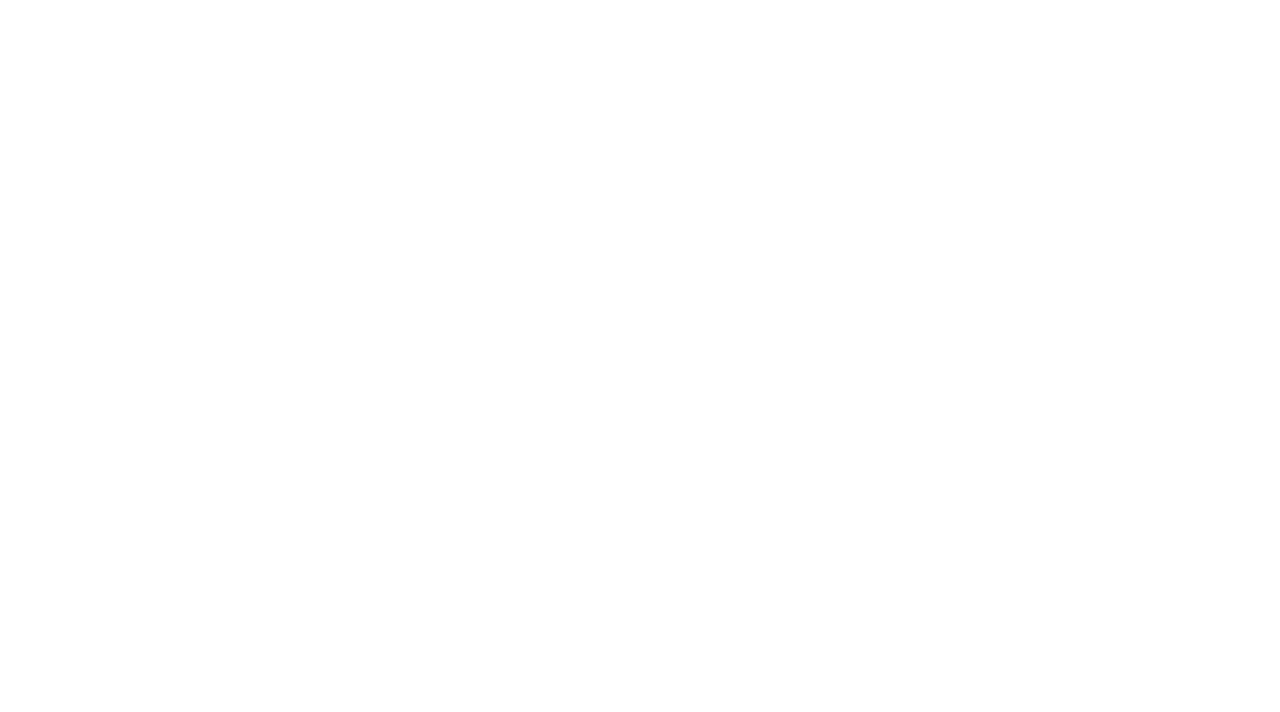 scroll, scrollTop: 0, scrollLeft: 0, axis: both 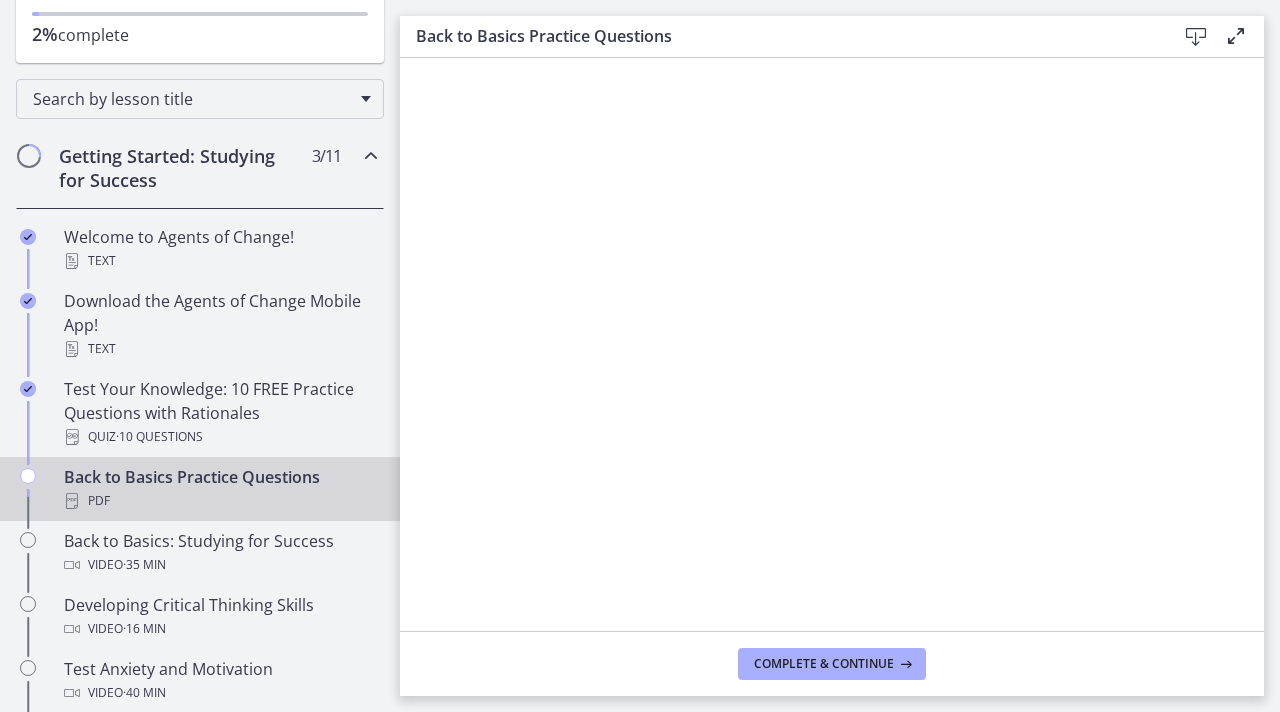 click on "Back to Basics Practice Questions
PDF" at bounding box center (220, 489) 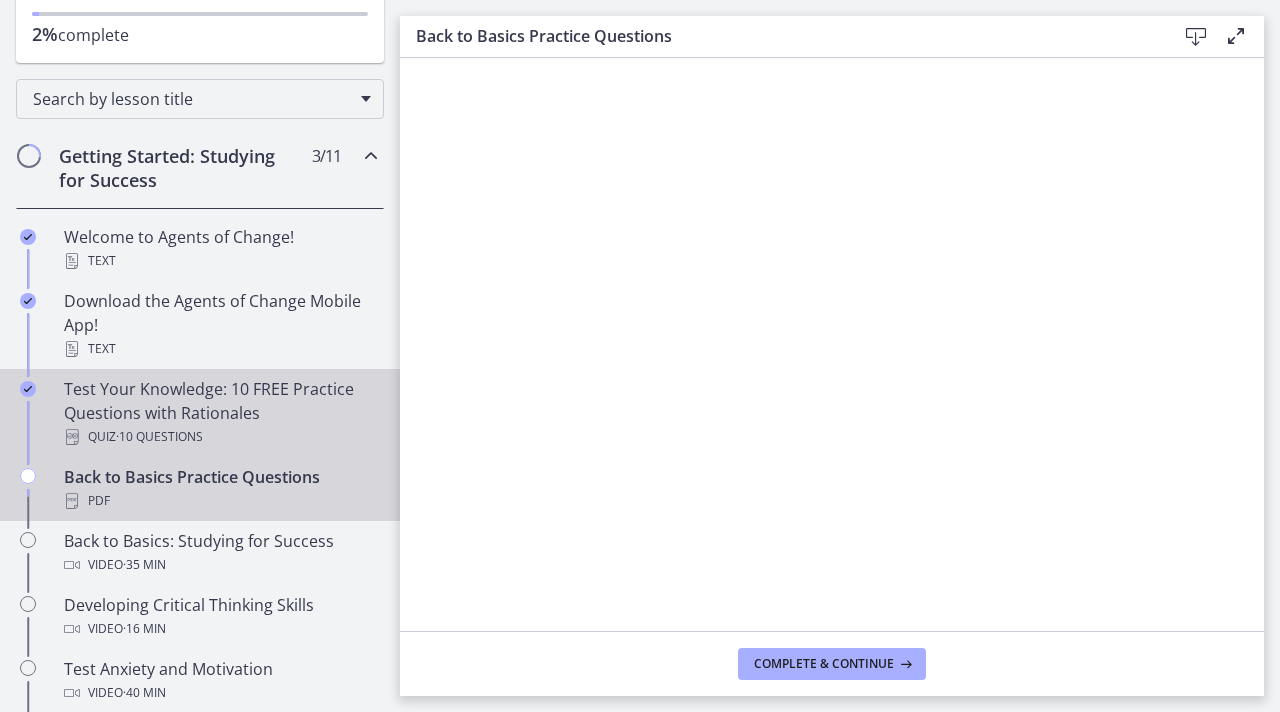 click on "Test Your Knowledge: 10 FREE Practice Questions with Rationales
Quiz
·  10 Questions" at bounding box center (220, 413) 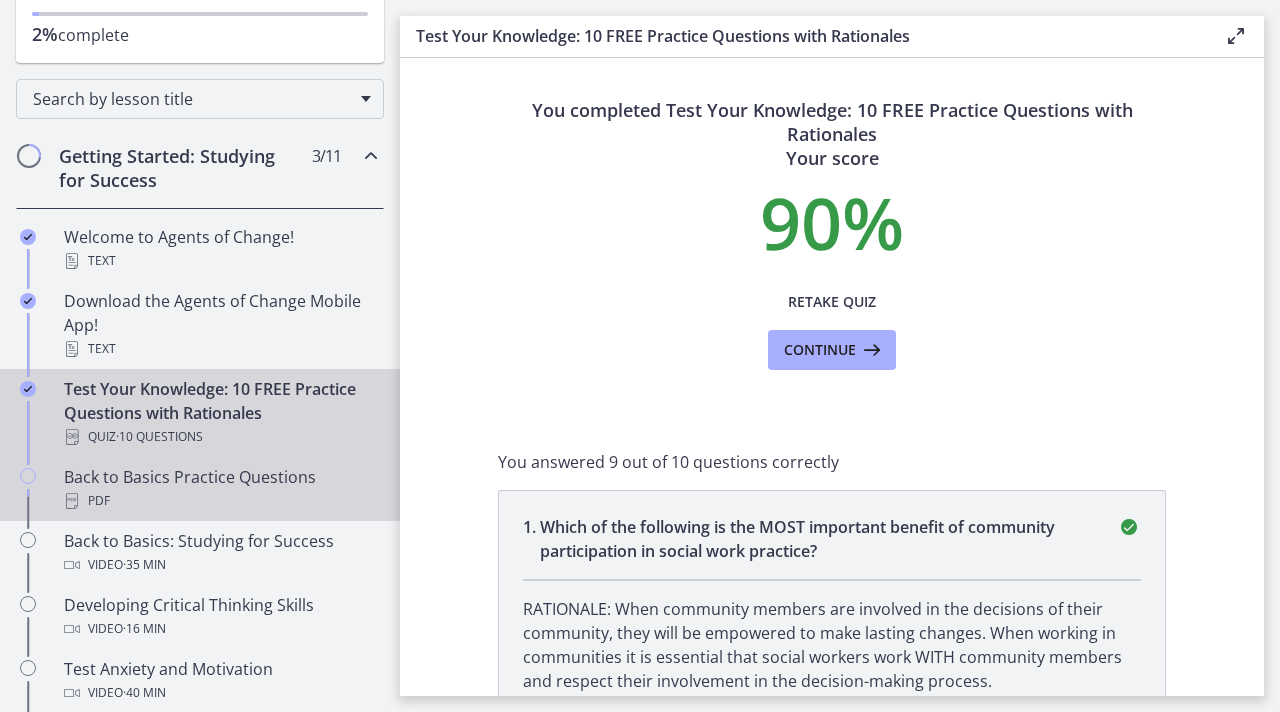 click on "PDF" at bounding box center (220, 501) 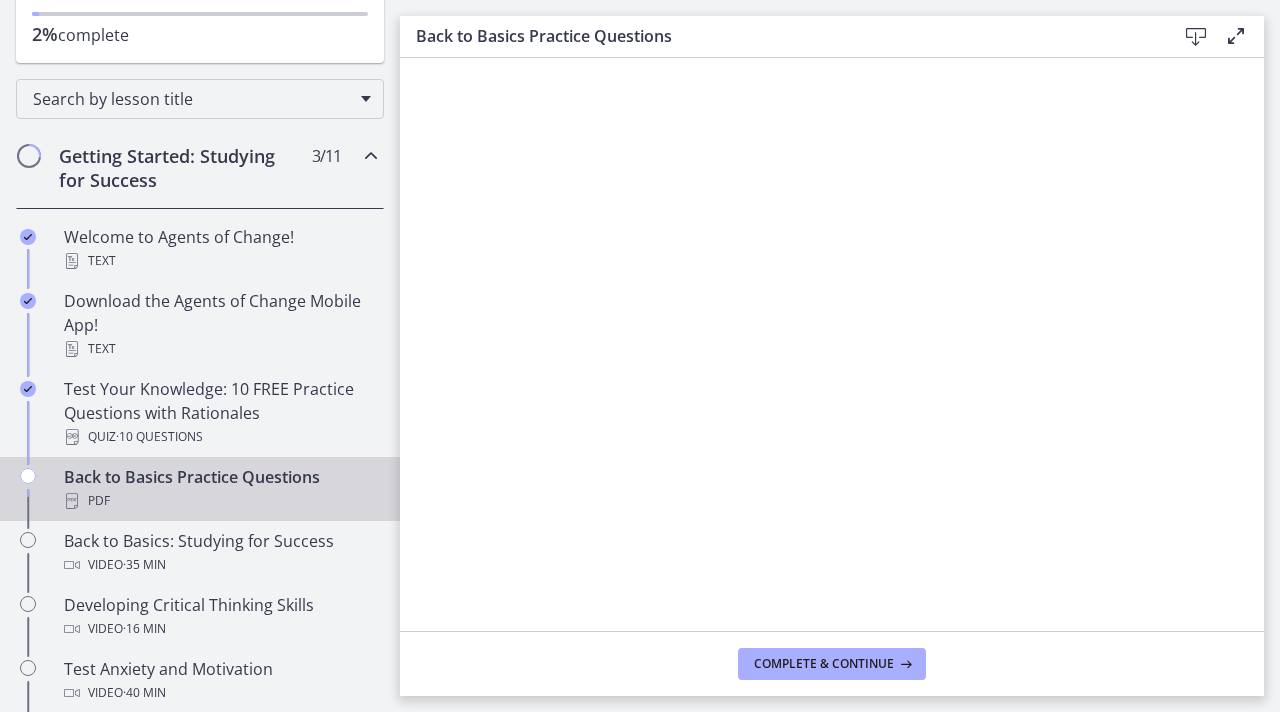 click at bounding box center (1196, 37) 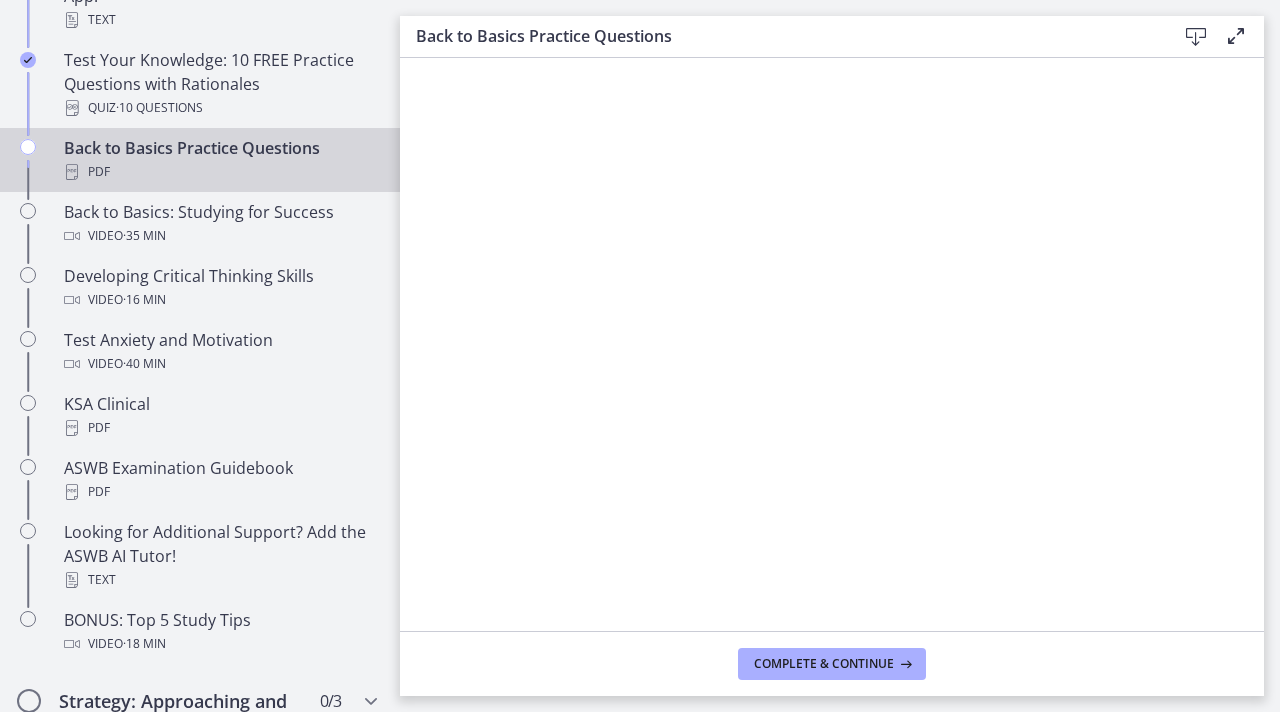 scroll, scrollTop: 588, scrollLeft: 0, axis: vertical 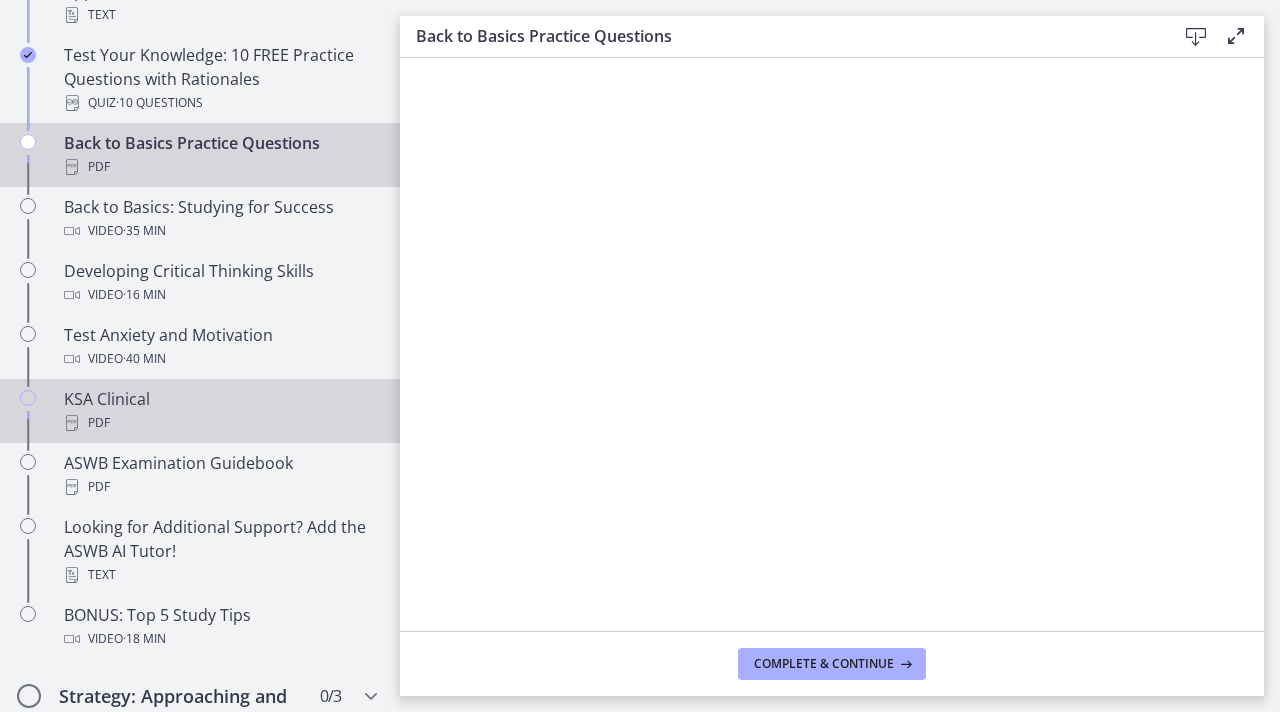 click on "PDF" at bounding box center (220, 423) 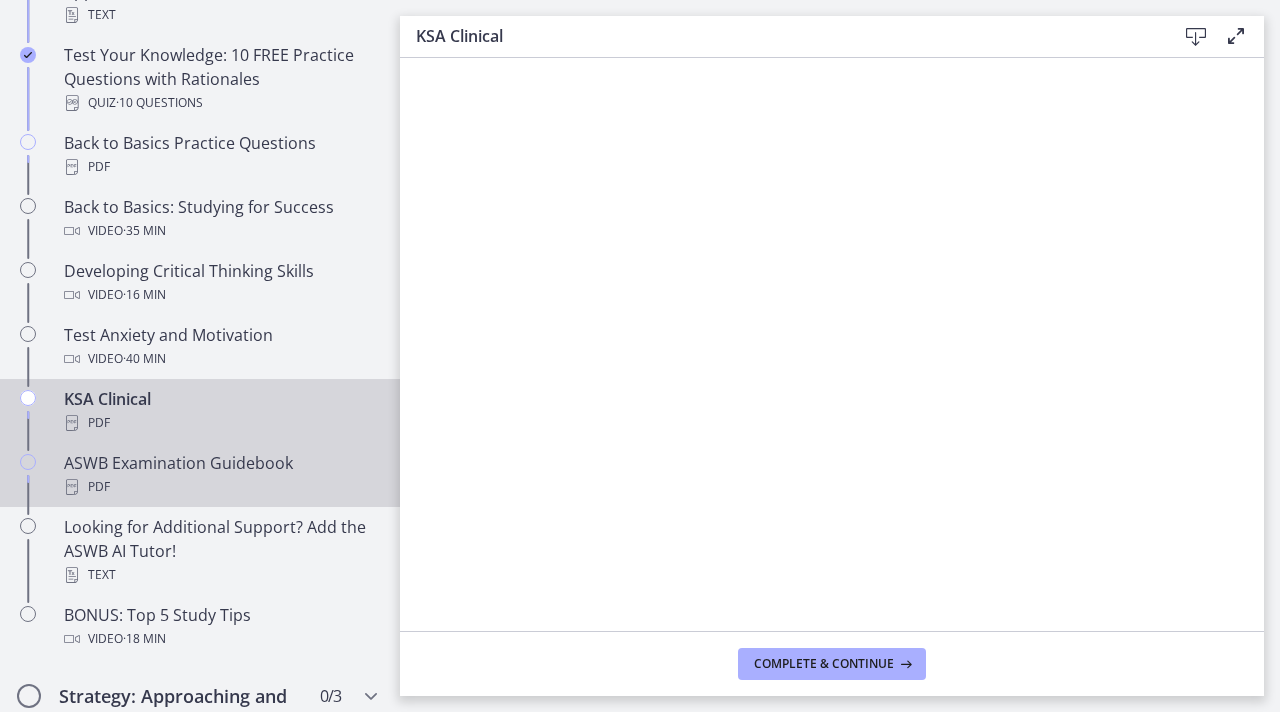 click on "ASWB Examination Guidebook
PDF" at bounding box center (220, 475) 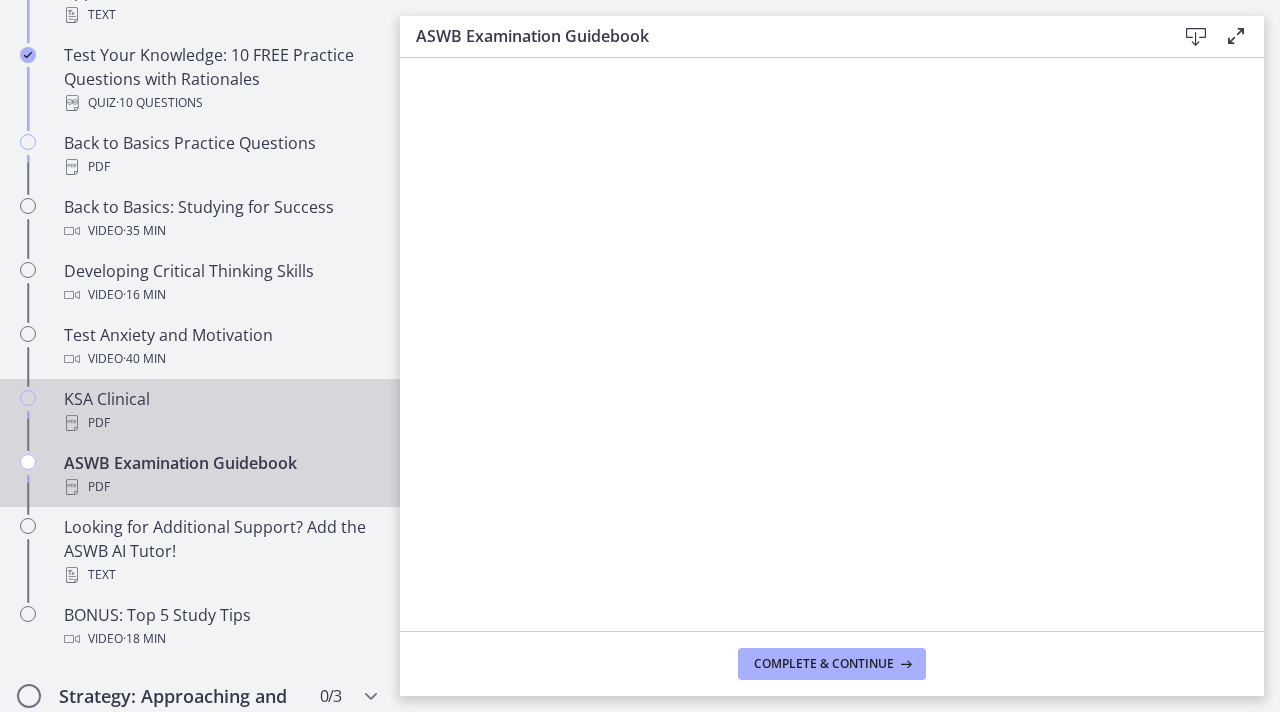 click on "PDF" at bounding box center [220, 423] 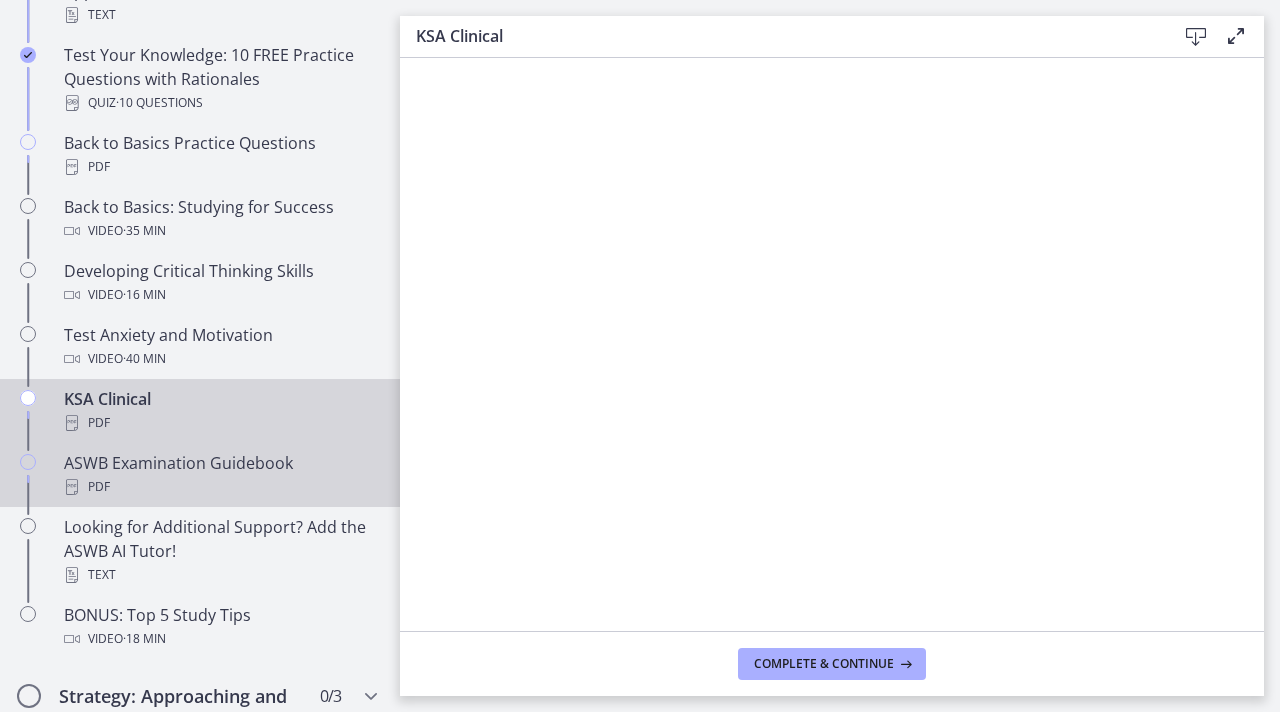 click on "ASWB Examination Guidebook
PDF" at bounding box center (220, 475) 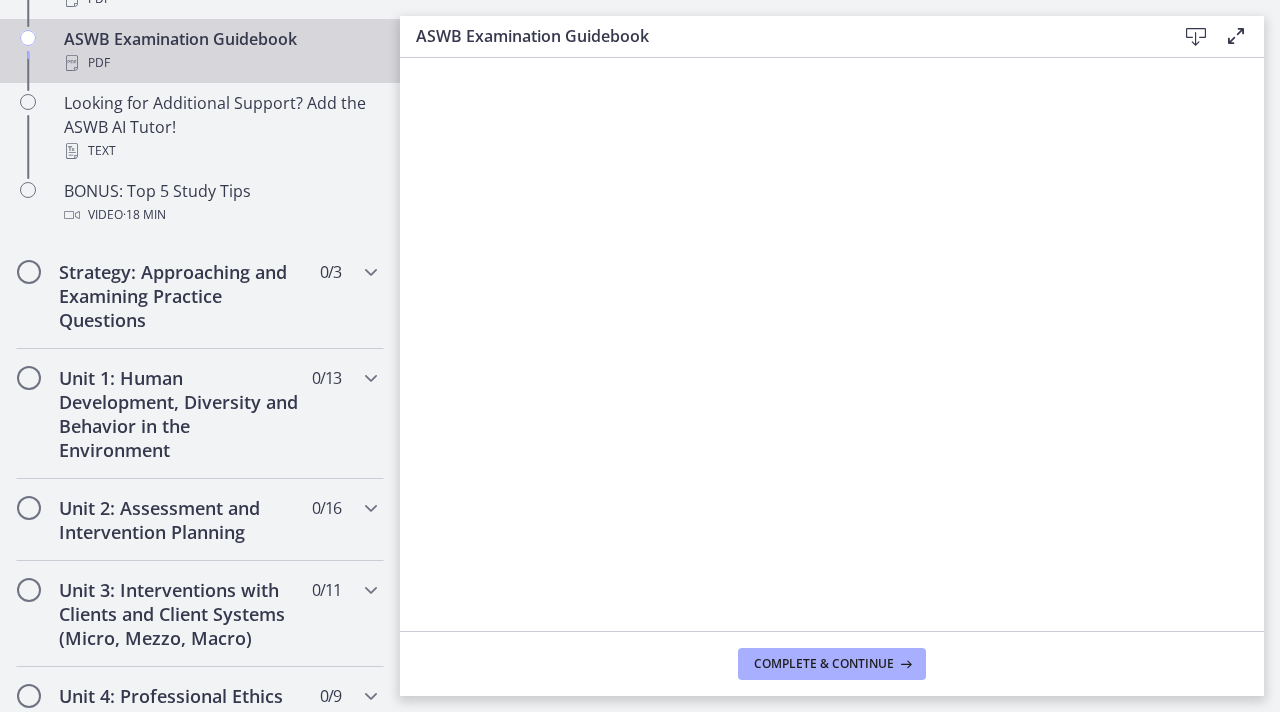 scroll, scrollTop: 1016, scrollLeft: 0, axis: vertical 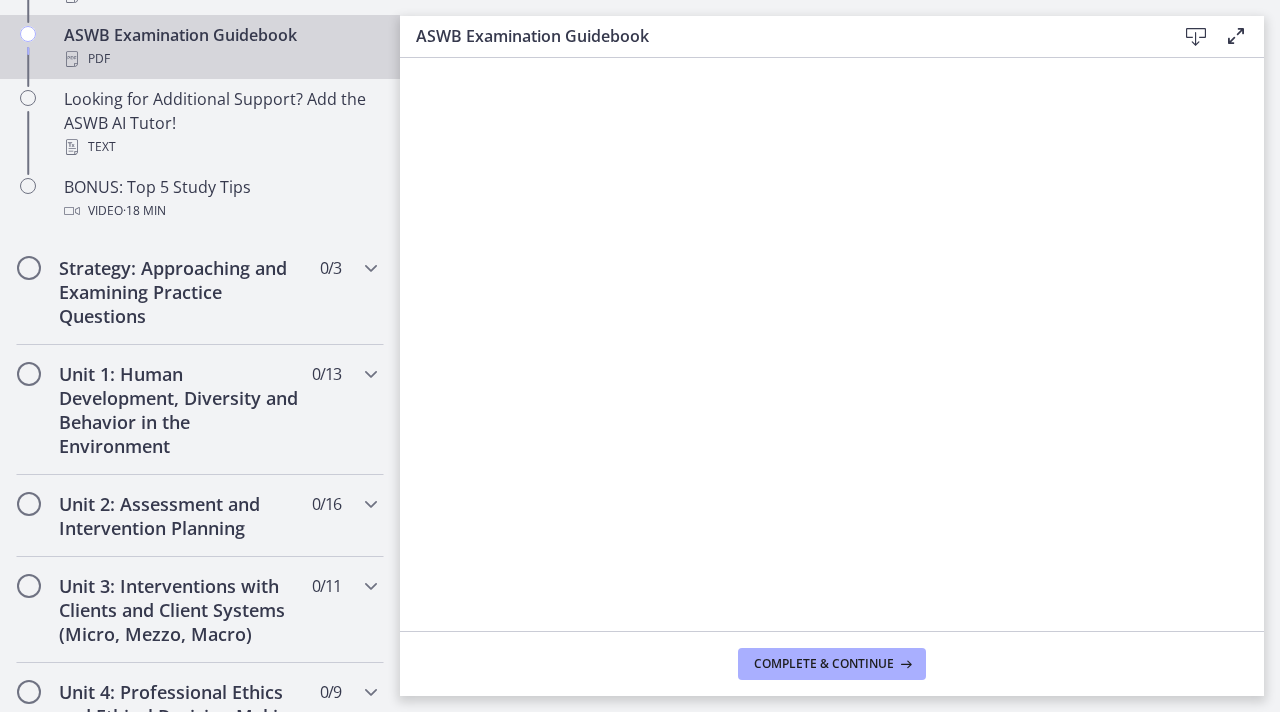 click at bounding box center (1196, 37) 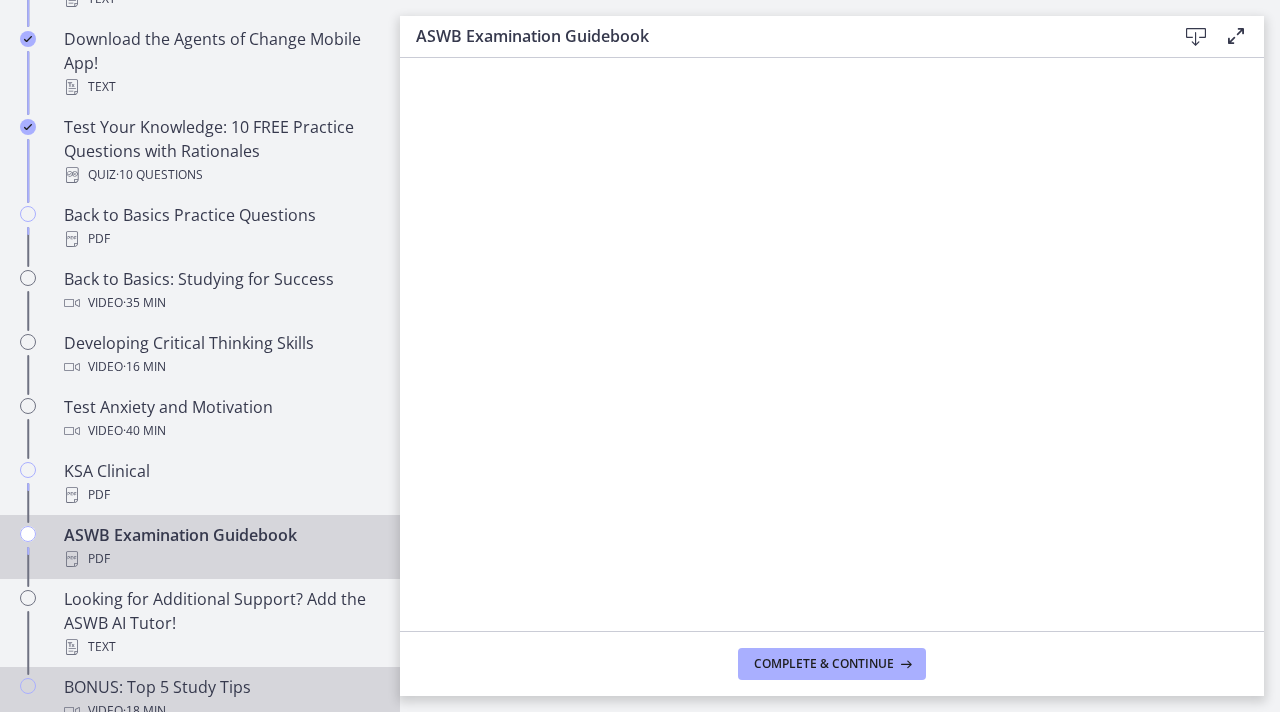 scroll, scrollTop: 517, scrollLeft: 0, axis: vertical 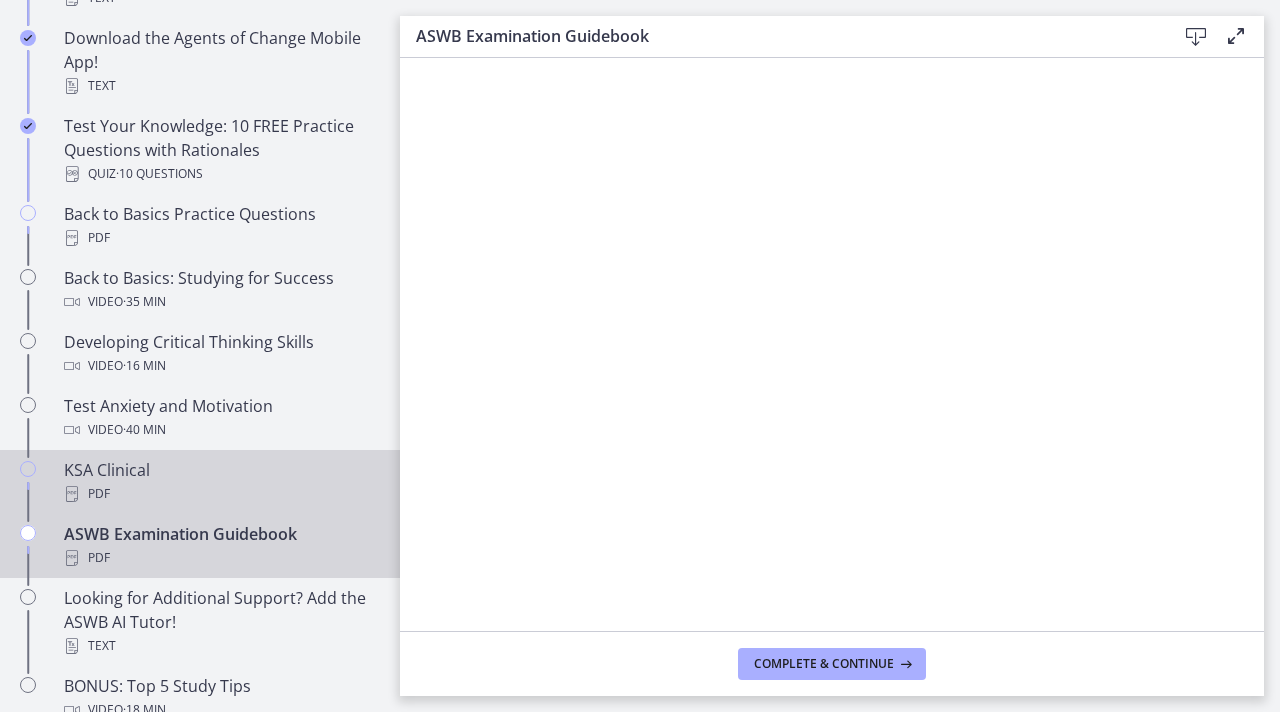 click on "KSA Clinical
PDF" at bounding box center [220, 482] 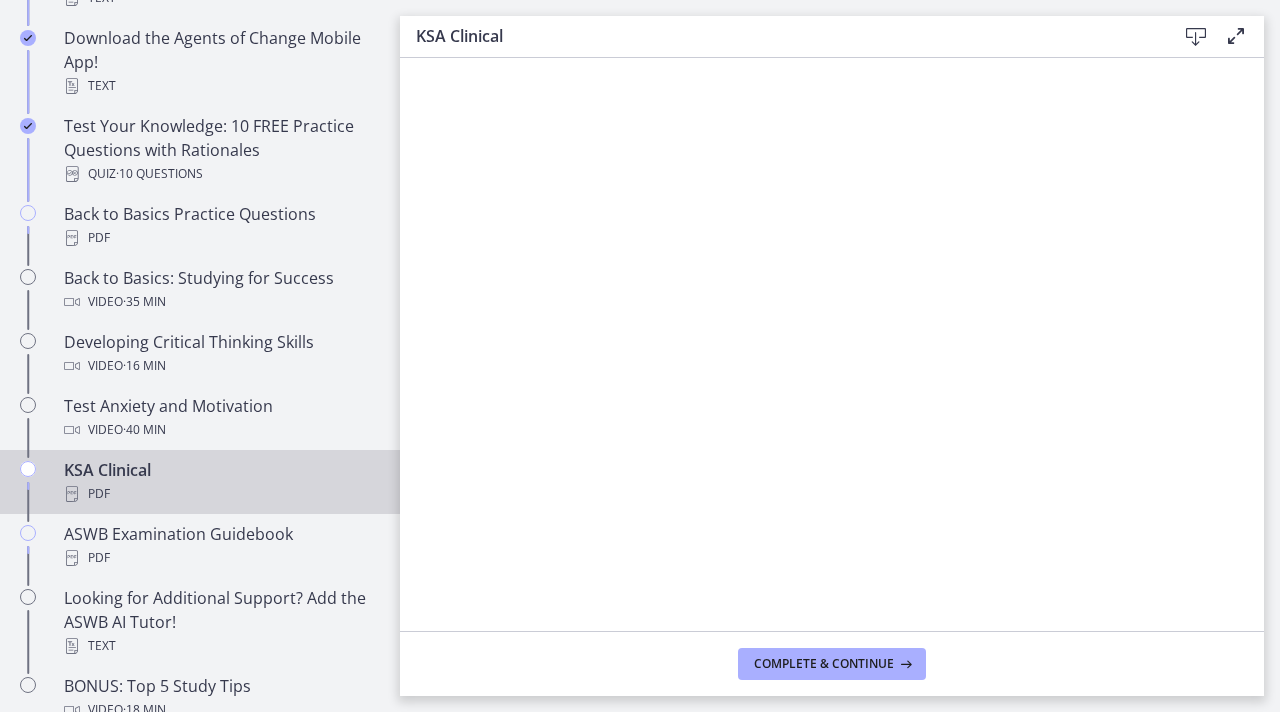 click at bounding box center [1196, 37] 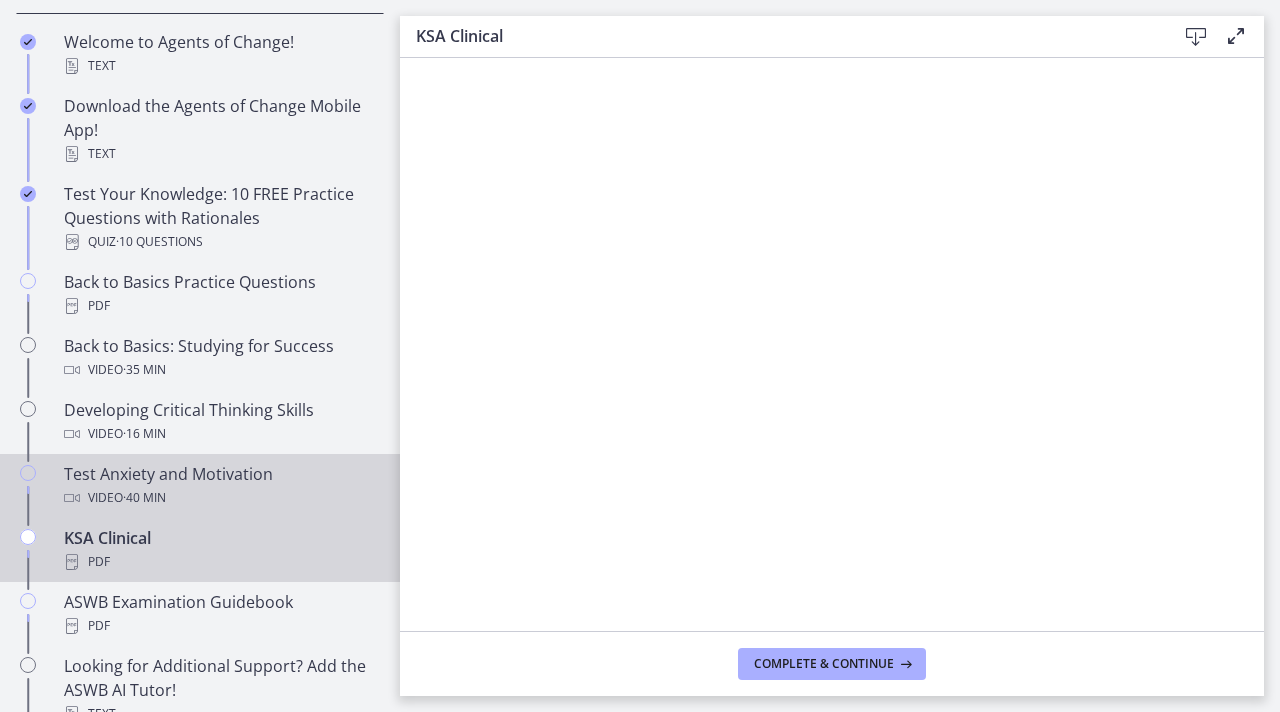 scroll, scrollTop: 462, scrollLeft: 0, axis: vertical 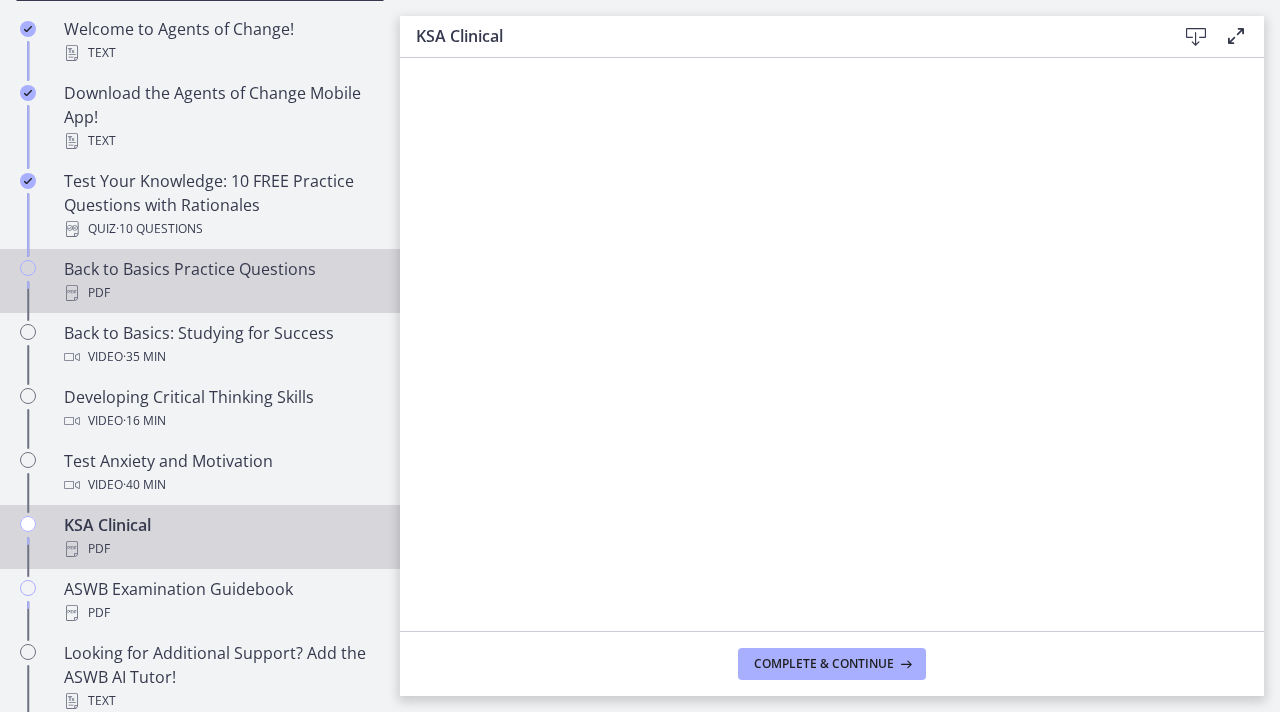 click on "PDF" at bounding box center [220, 293] 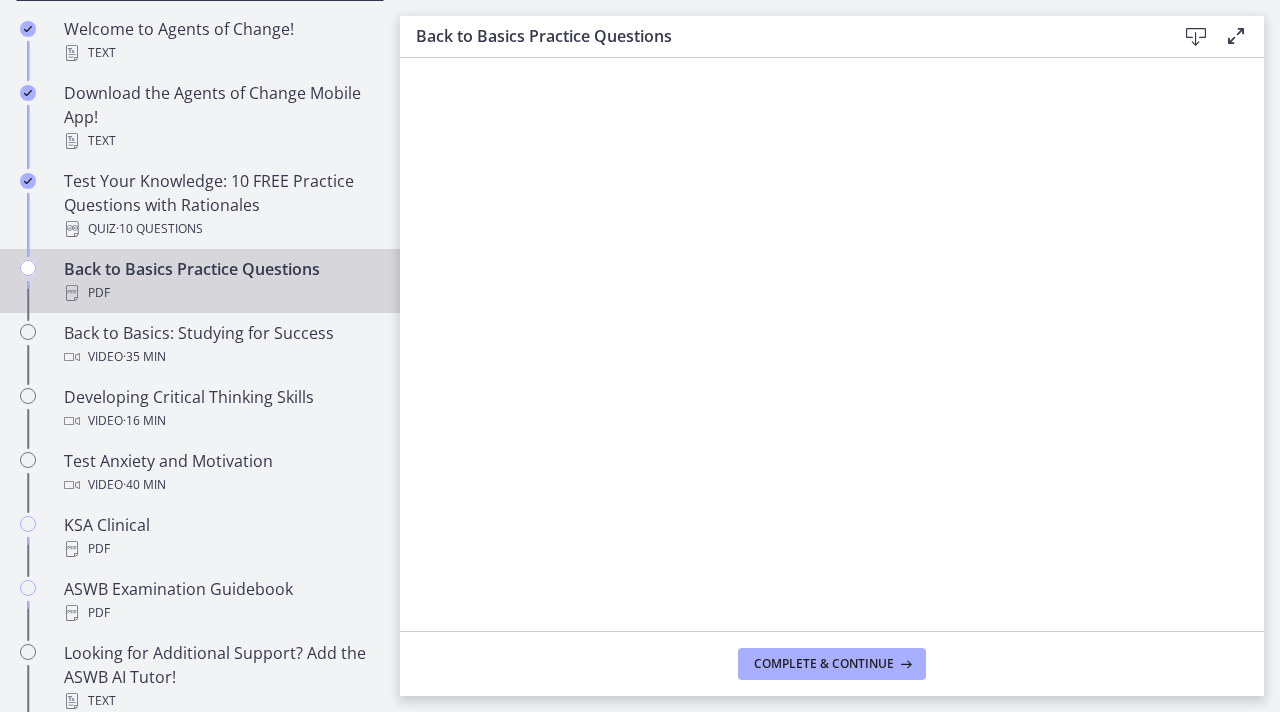 click at bounding box center (1196, 37) 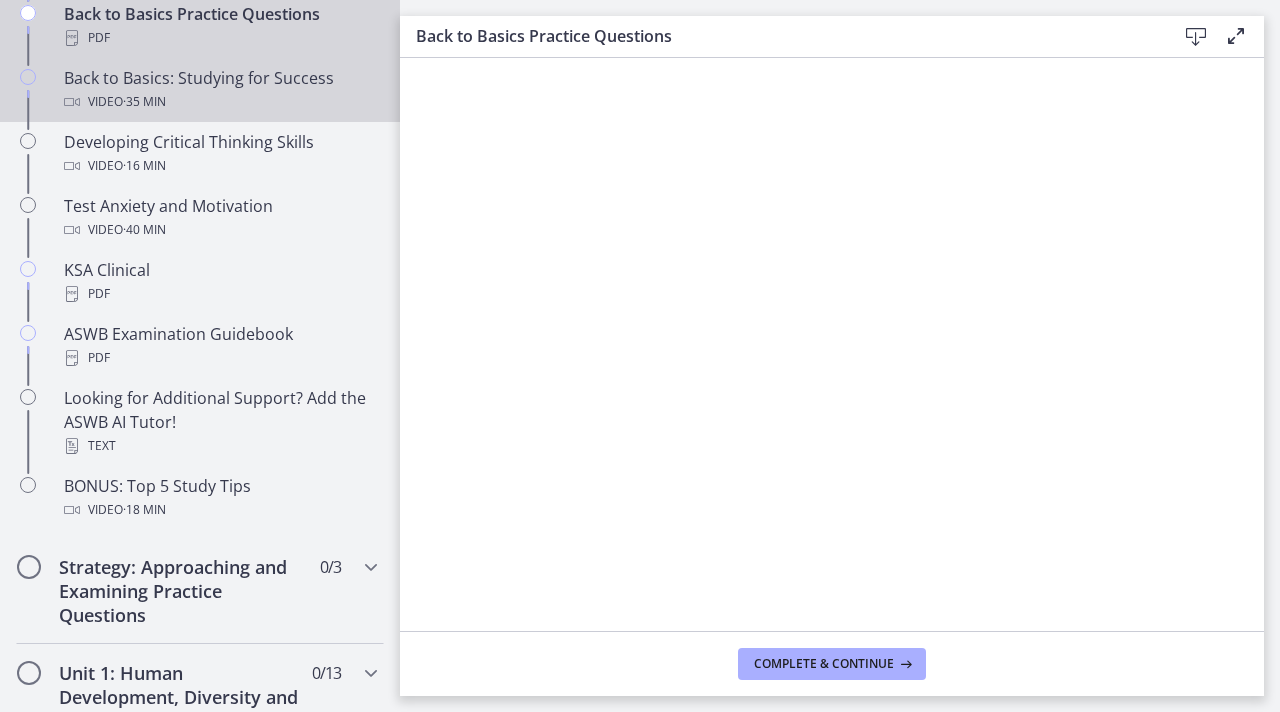 scroll, scrollTop: 716, scrollLeft: 0, axis: vertical 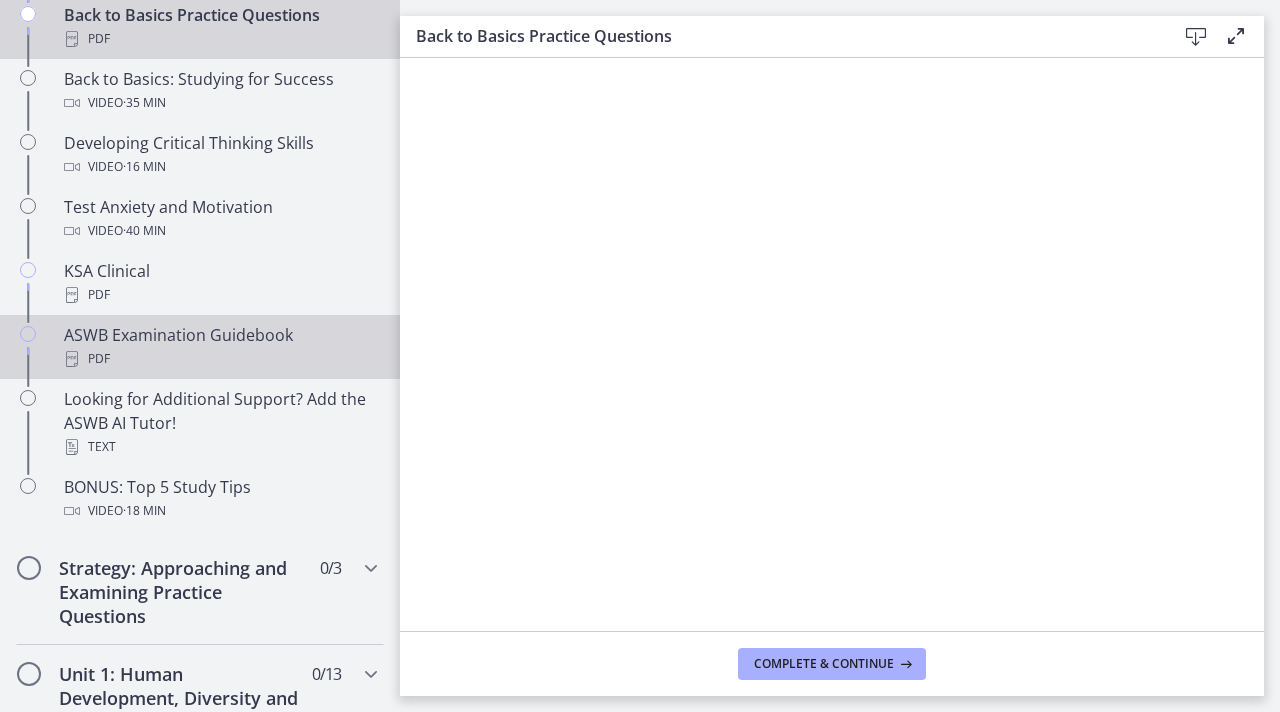click on "PDF" at bounding box center [220, 359] 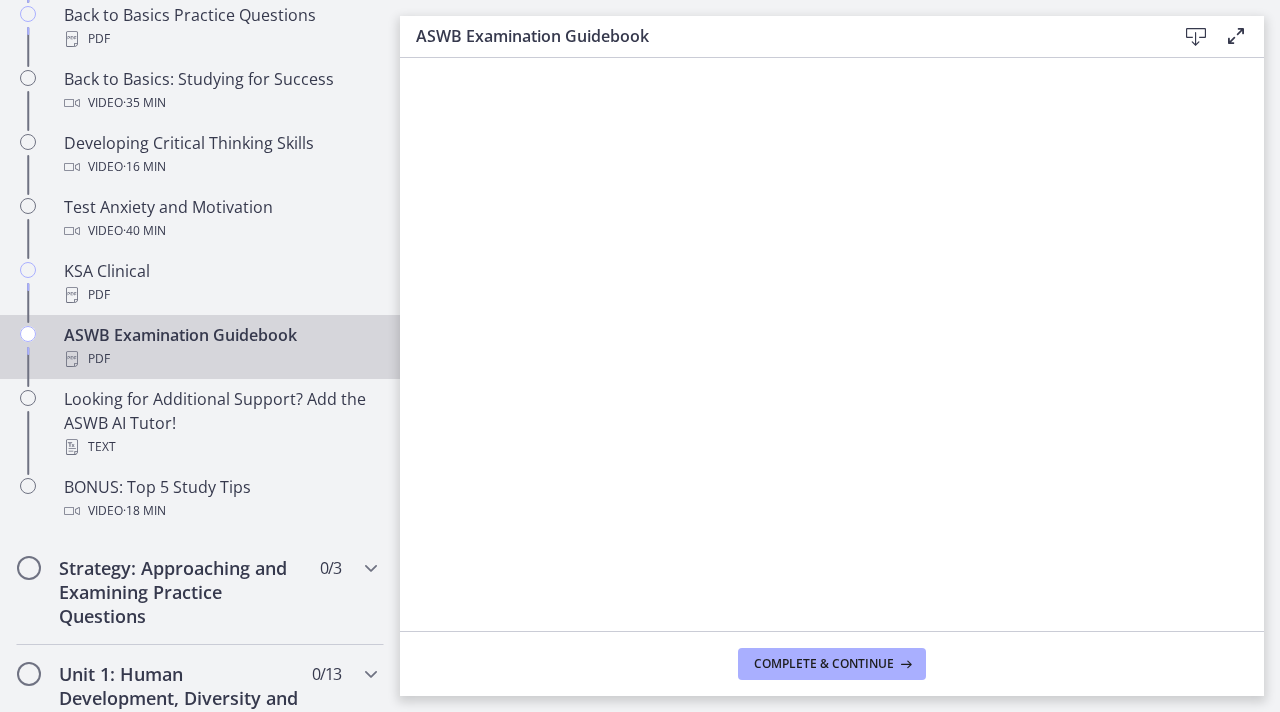 click at bounding box center [1196, 37] 